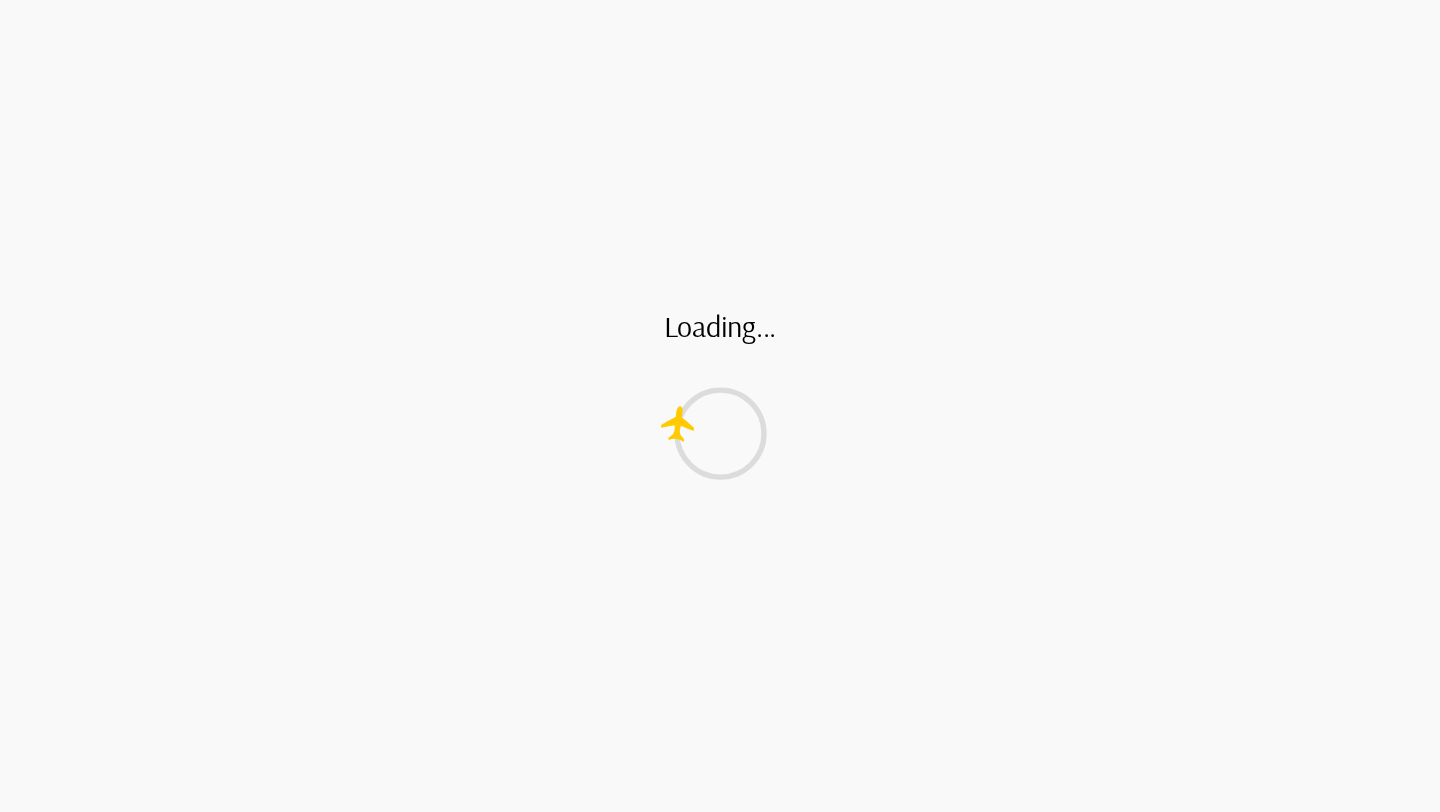 scroll, scrollTop: 0, scrollLeft: 0, axis: both 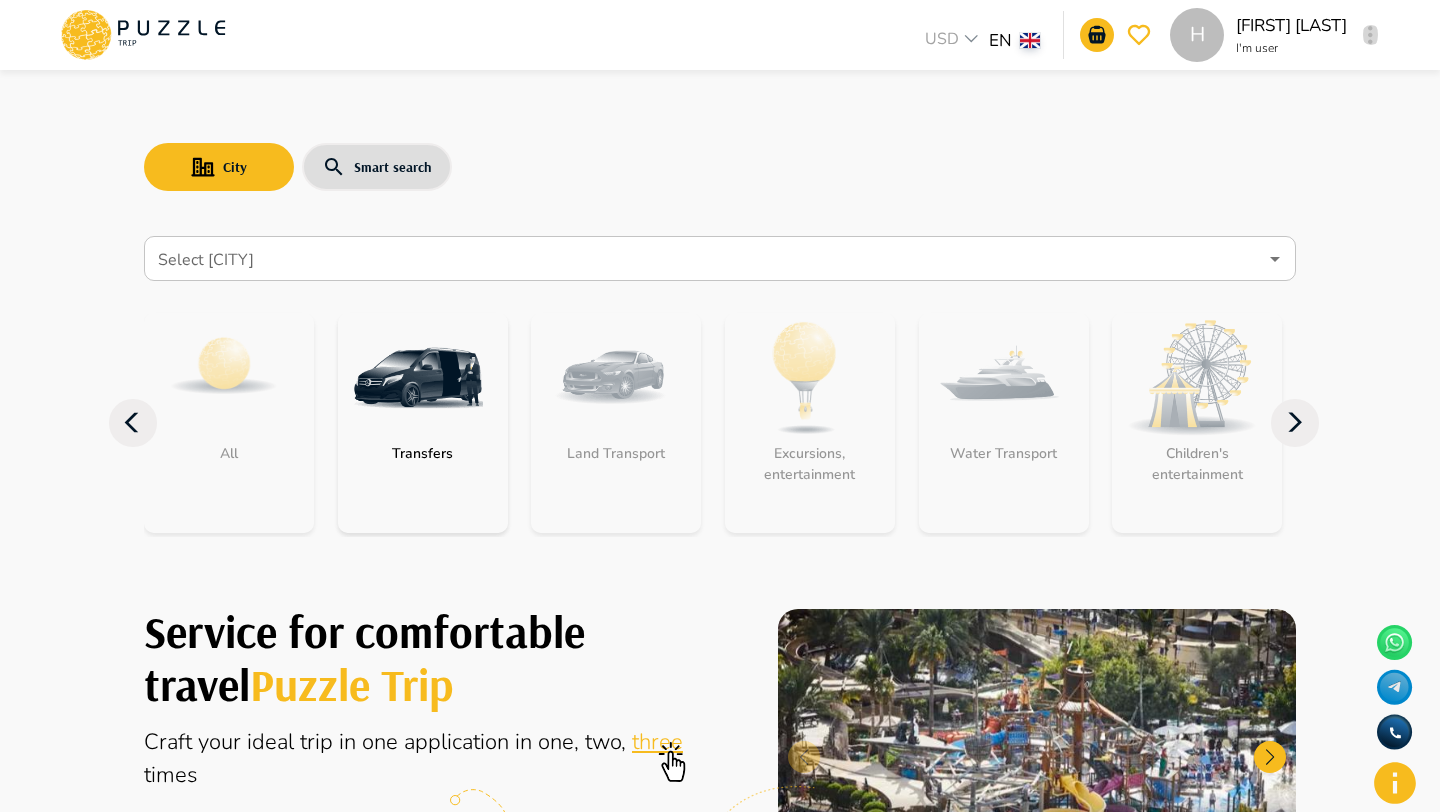 click at bounding box center [1370, 35] 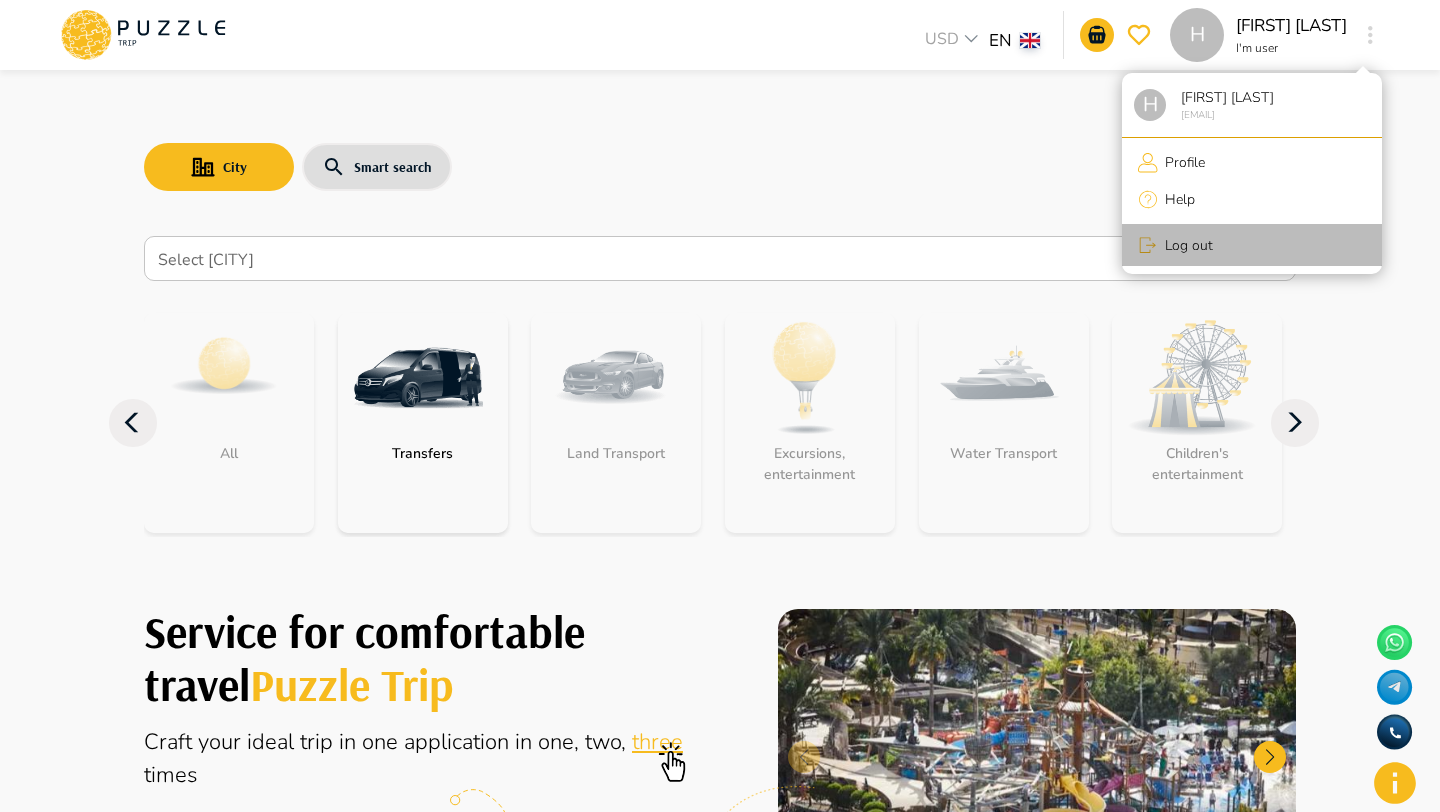 click on "Log out" at bounding box center [1185, 245] 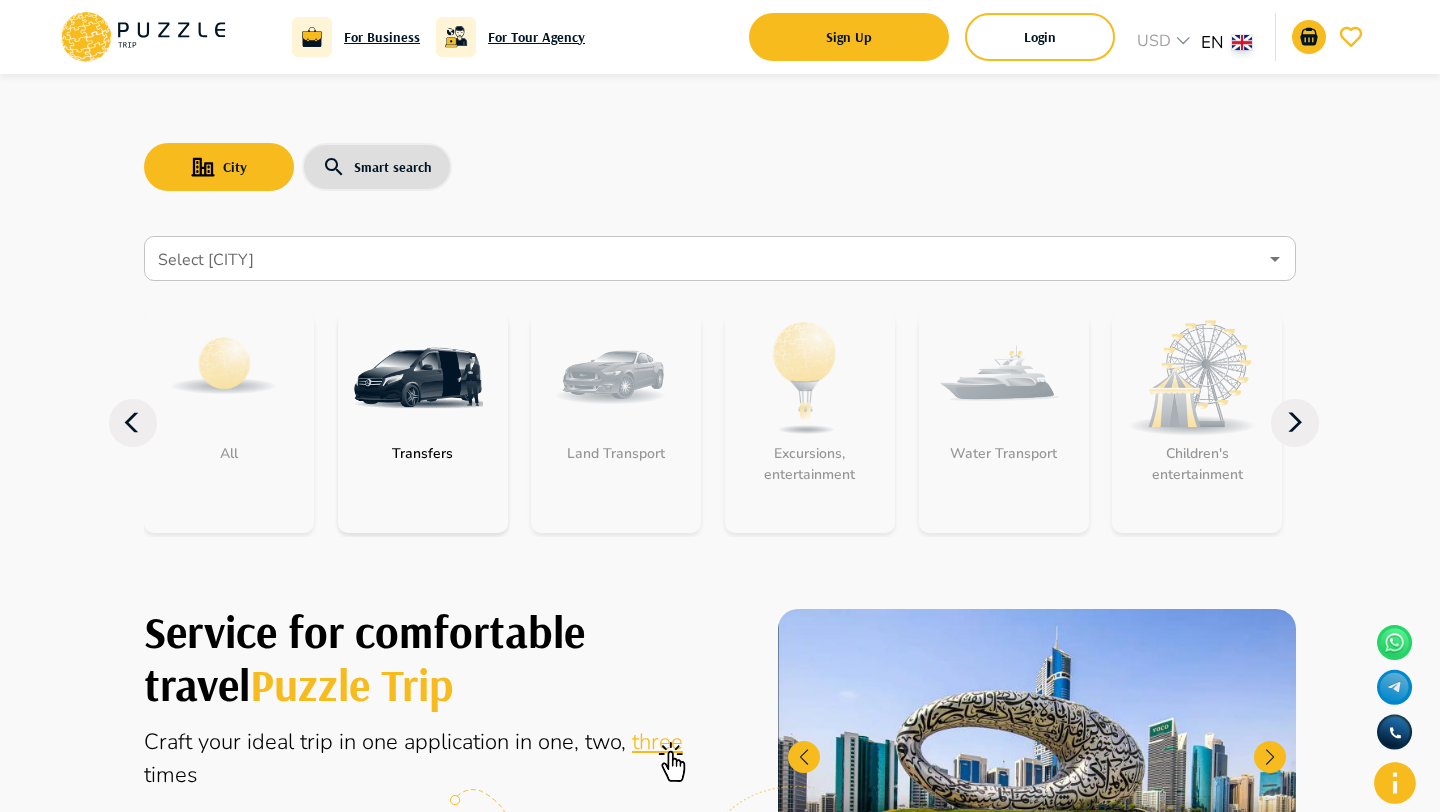 click on "Login" at bounding box center [1040, 37] 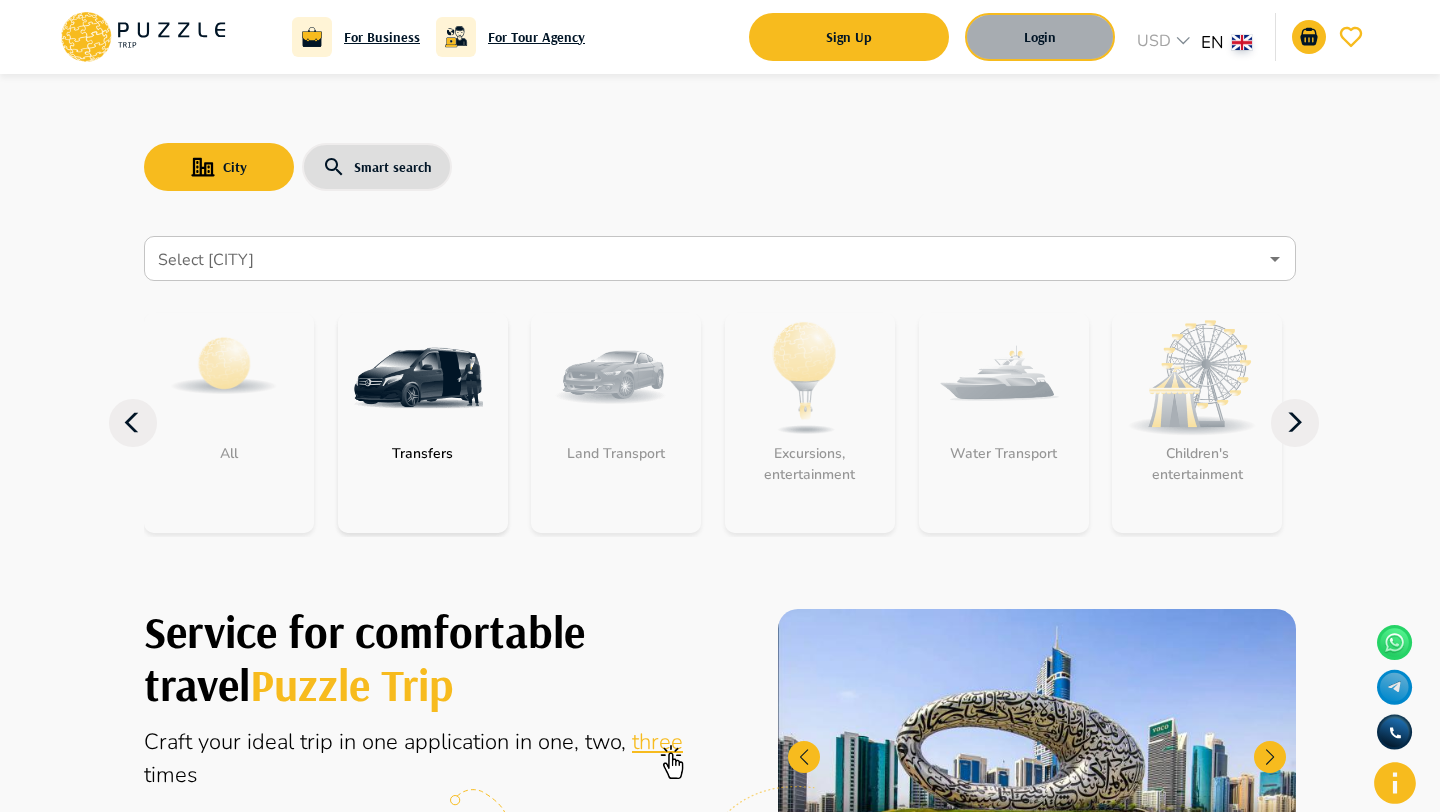 click on "Login" at bounding box center [1040, 37] 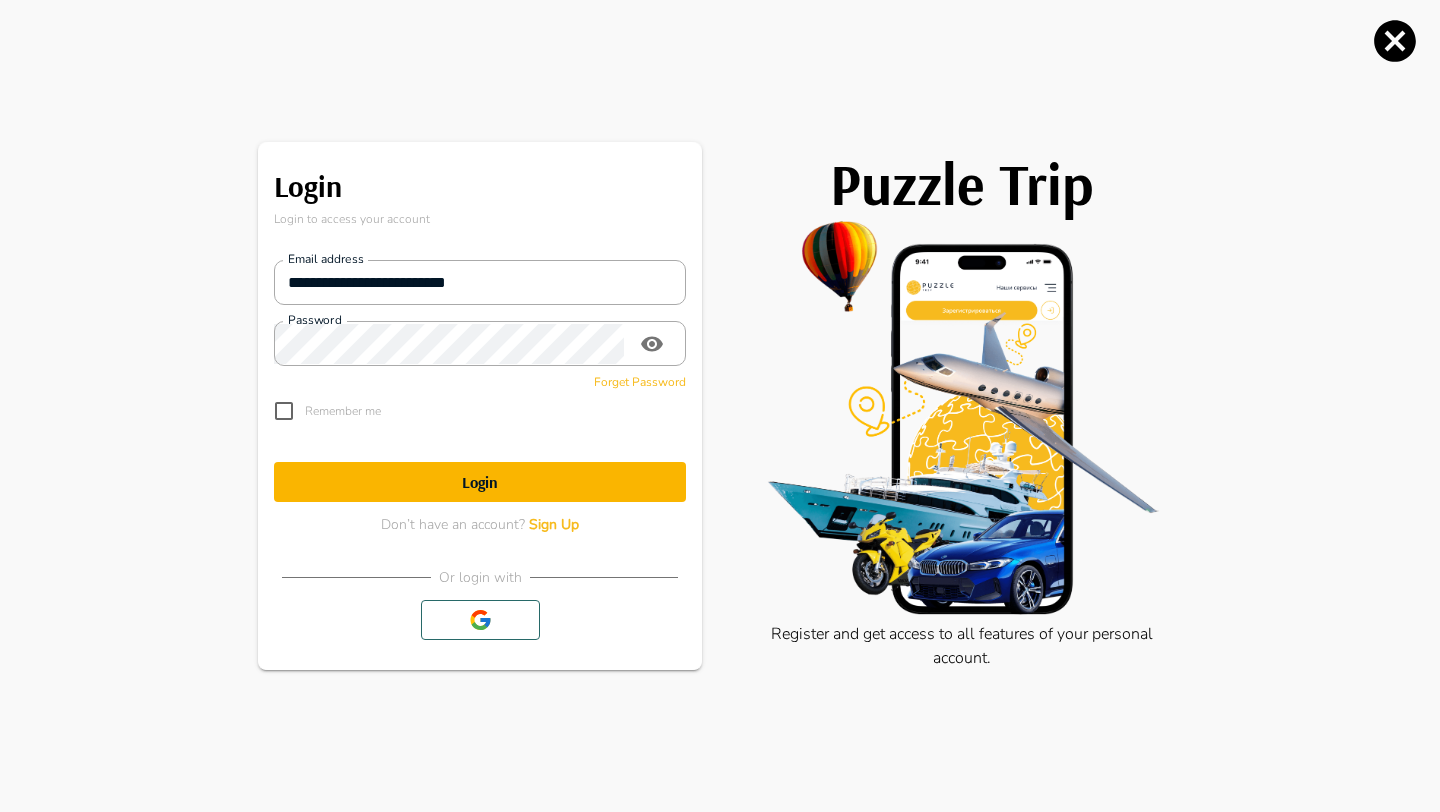 click on "**********" at bounding box center (480, 338) 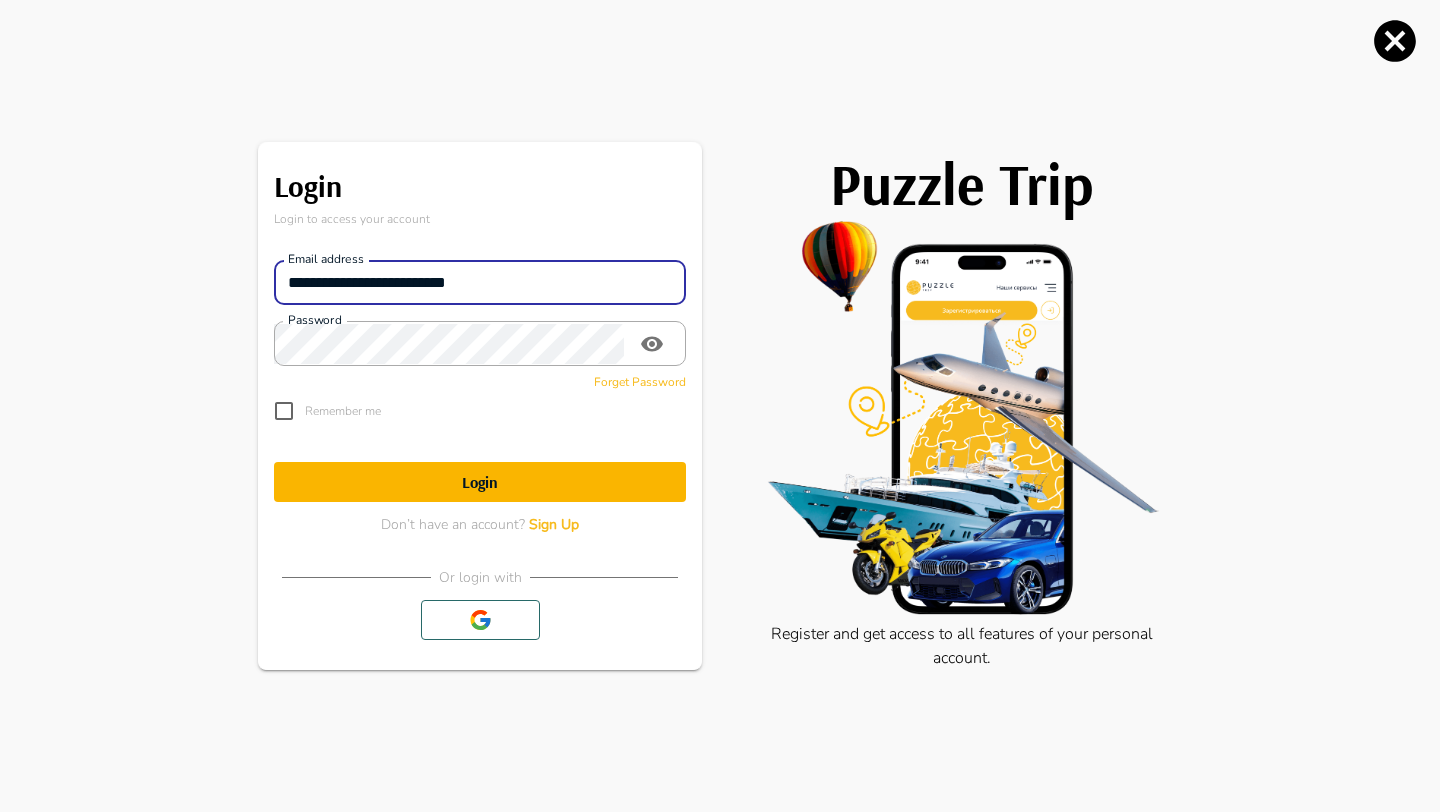 click on "**********" at bounding box center (480, 283) 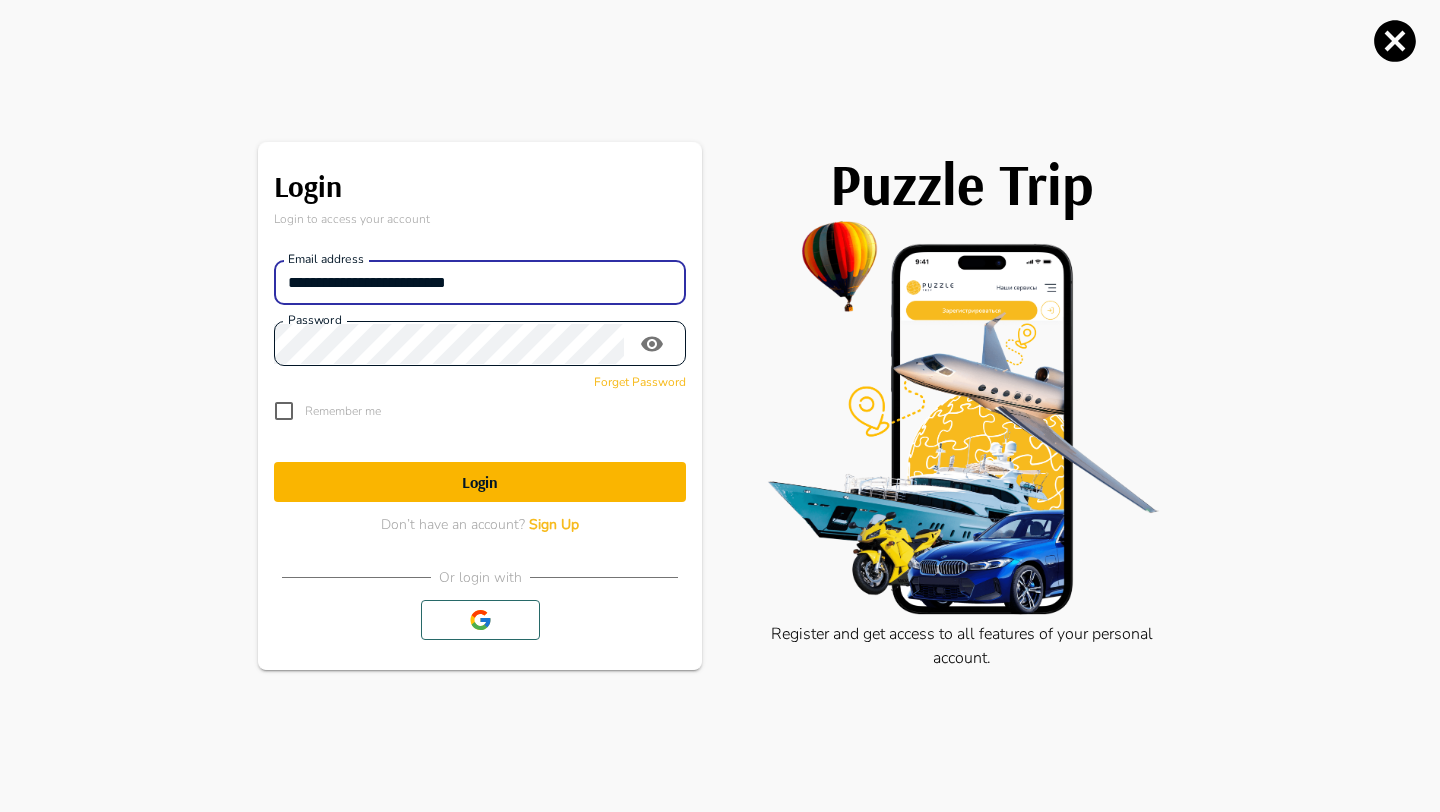 type on "**********" 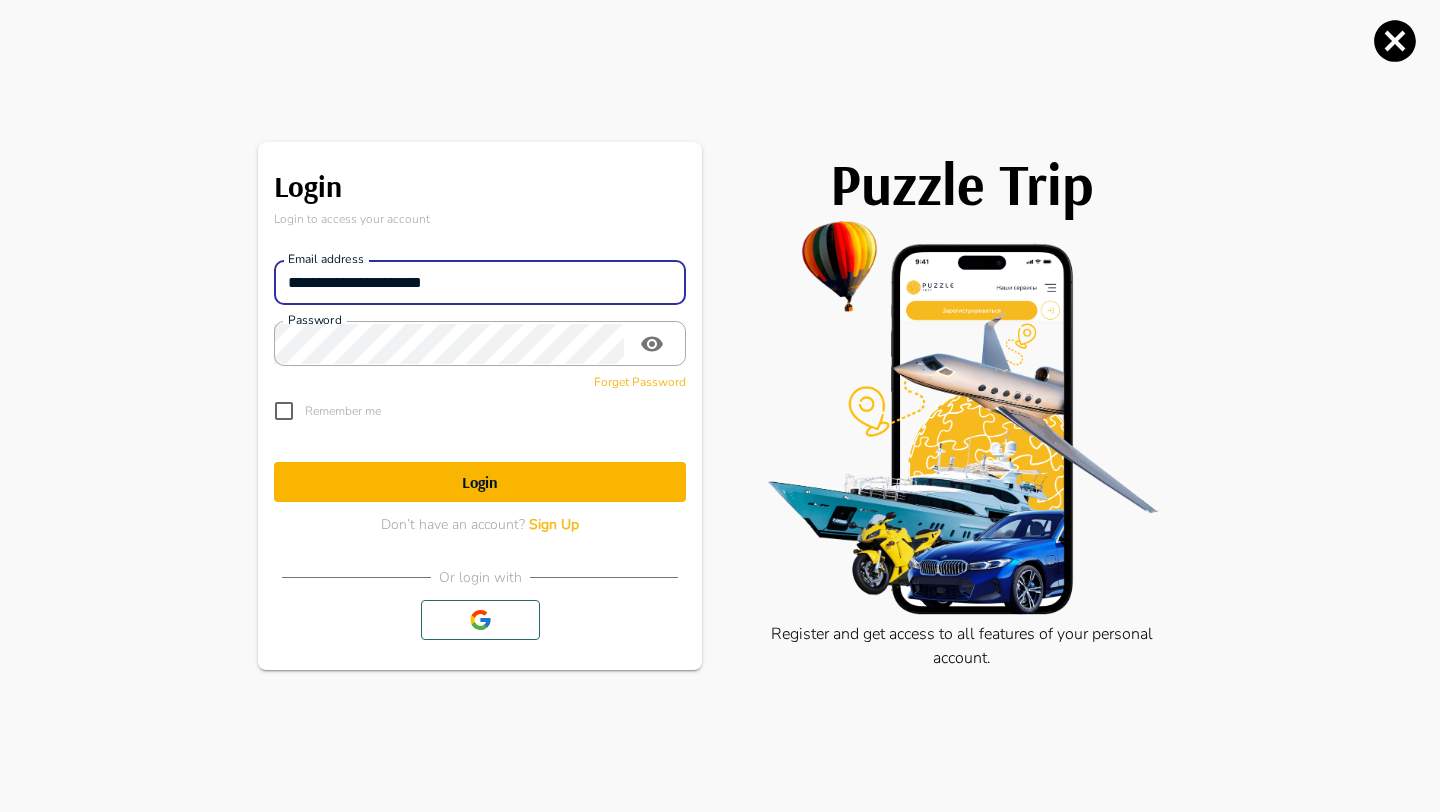 click on "Login" at bounding box center [480, 482] 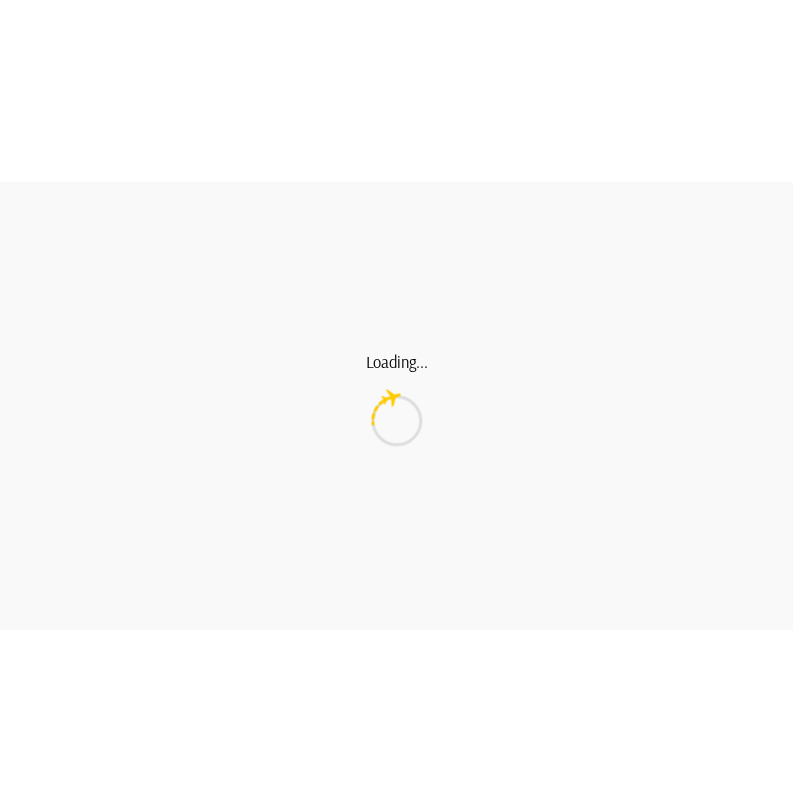 scroll, scrollTop: 0, scrollLeft: 0, axis: both 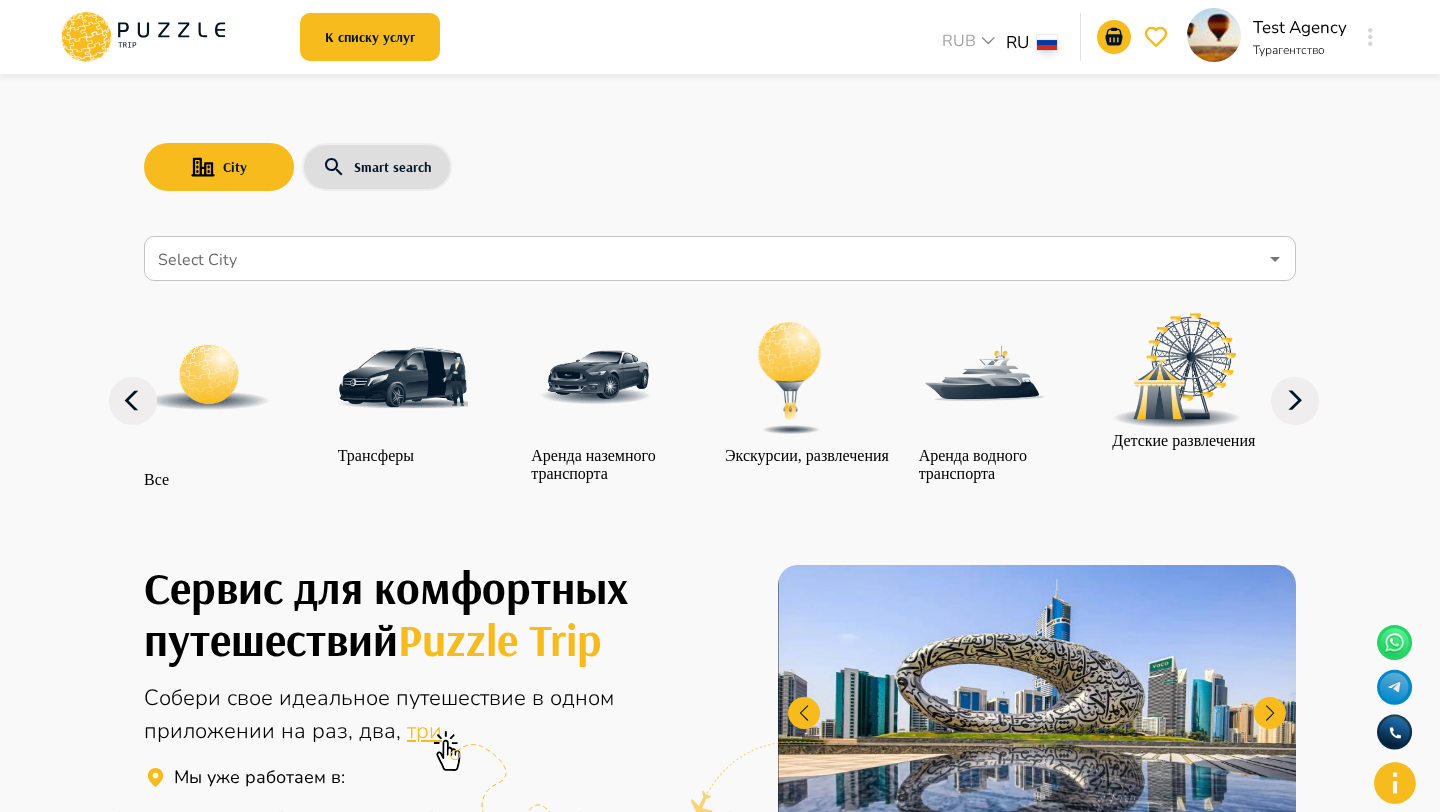 click at bounding box center (1370, 37) 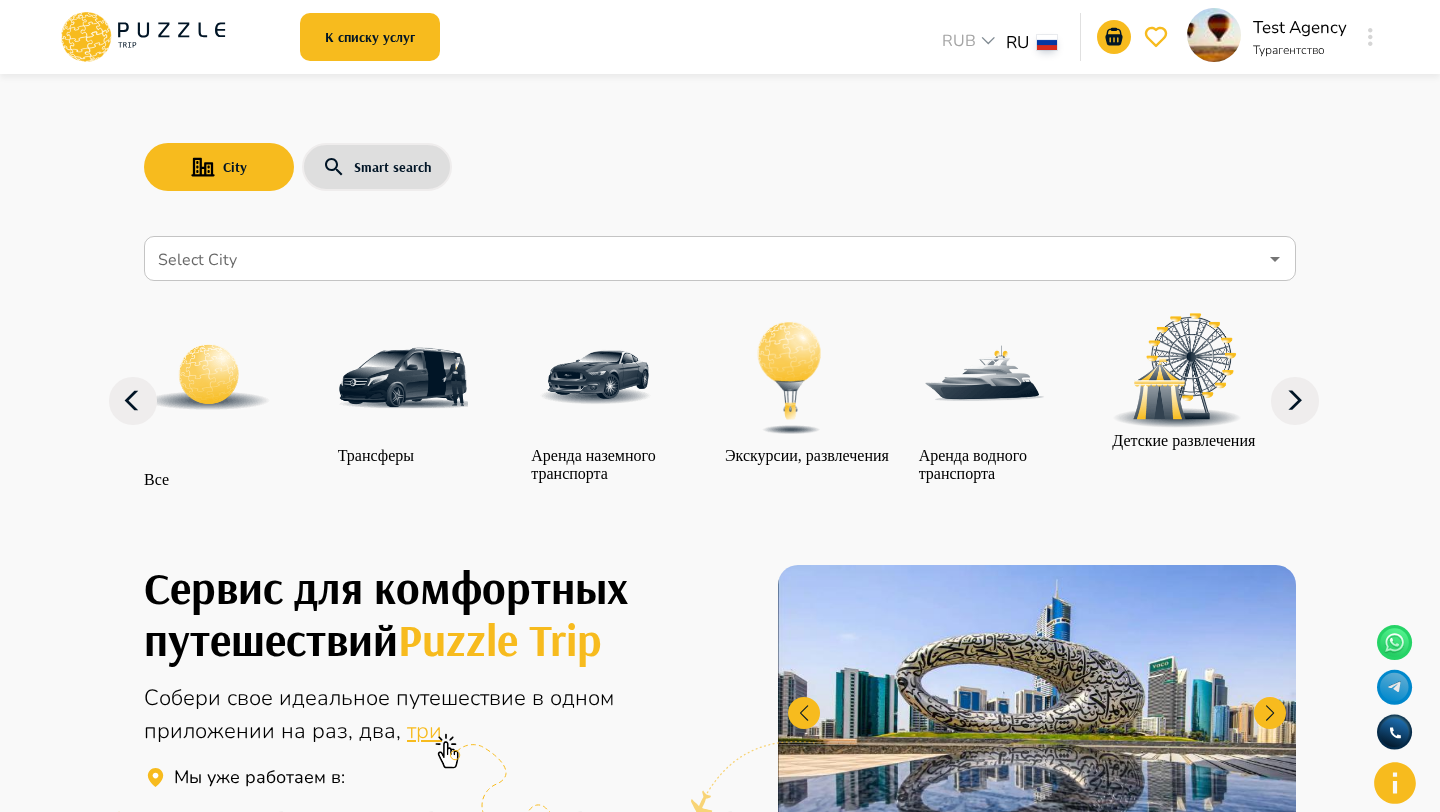 click at bounding box center [720, 3676] 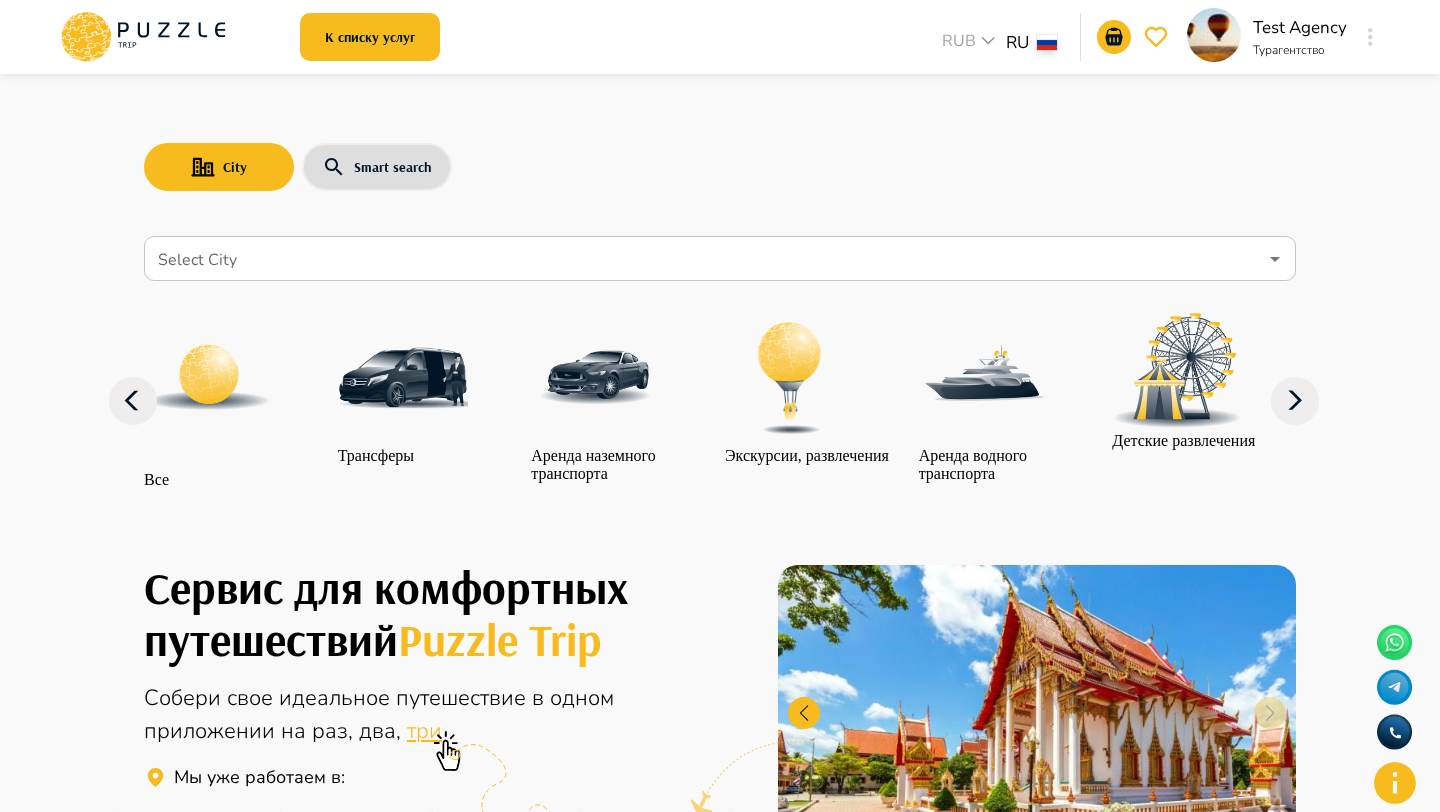 click 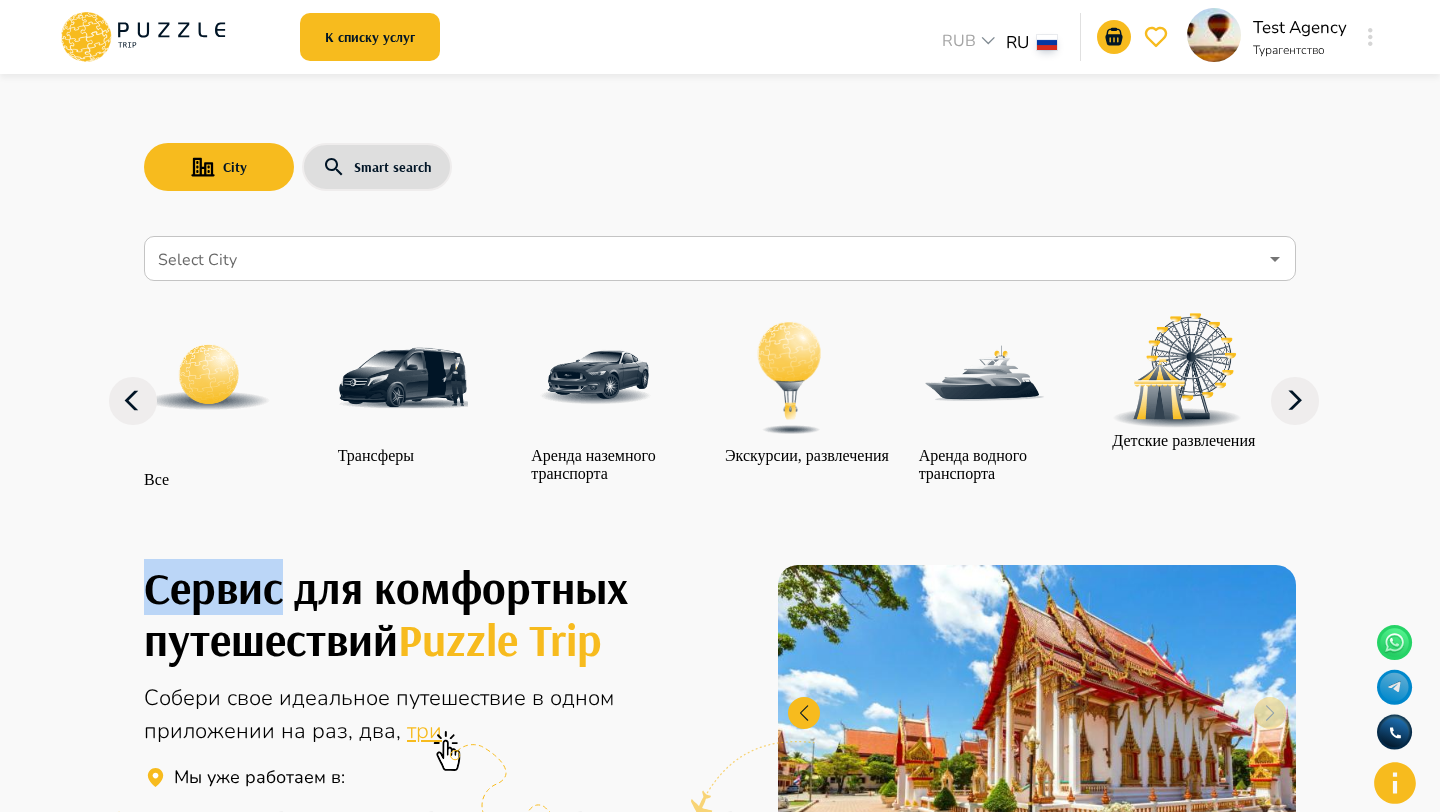 click 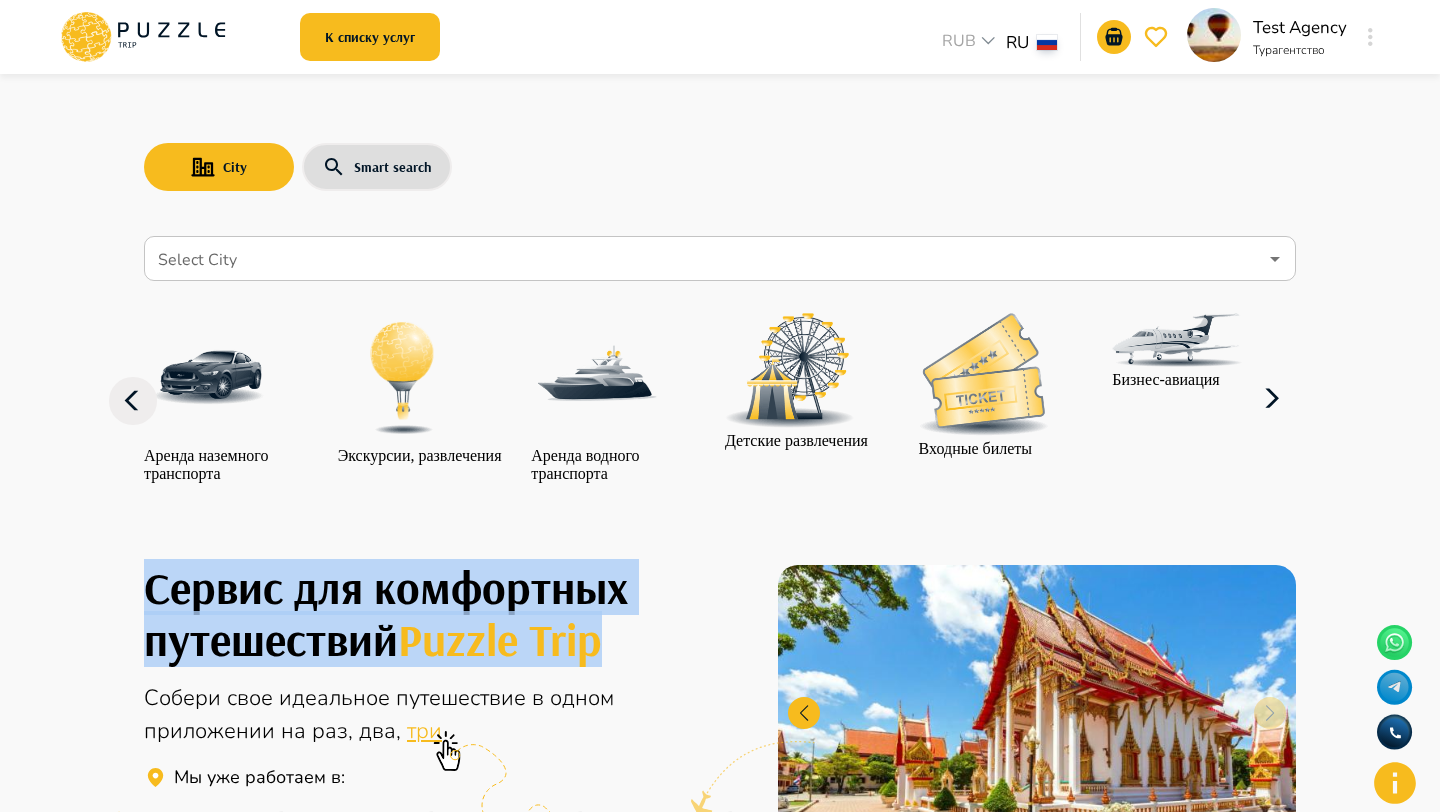 click 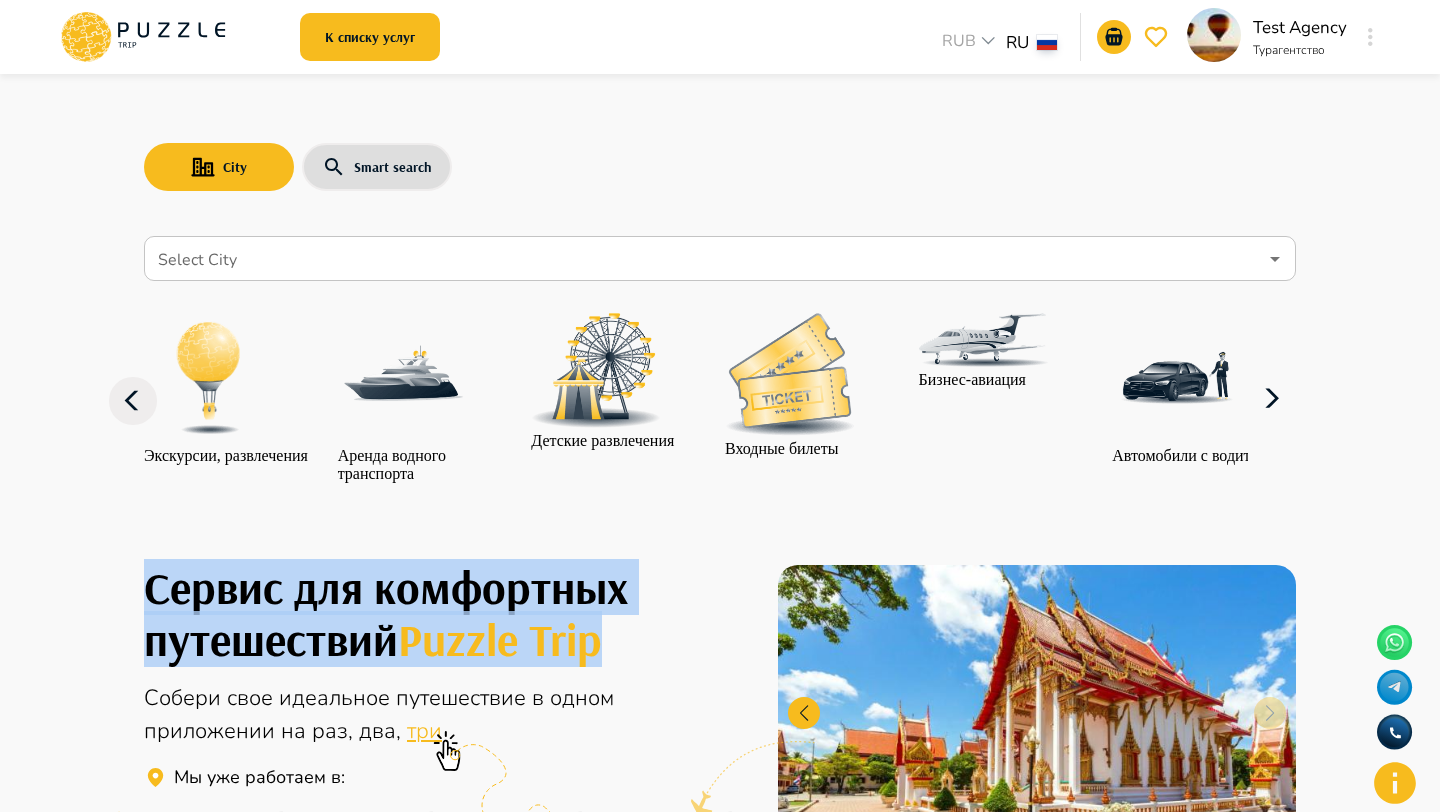 click 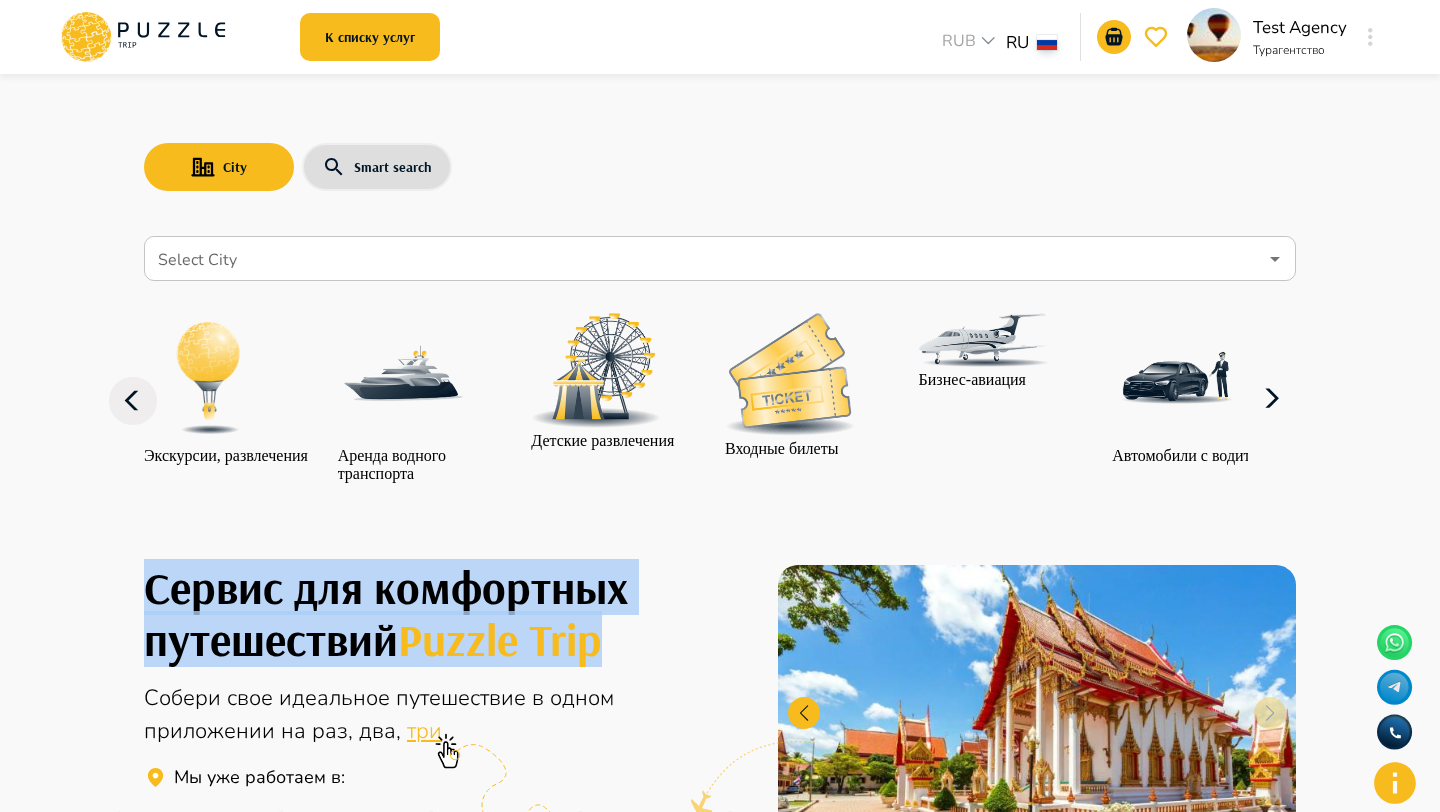 click 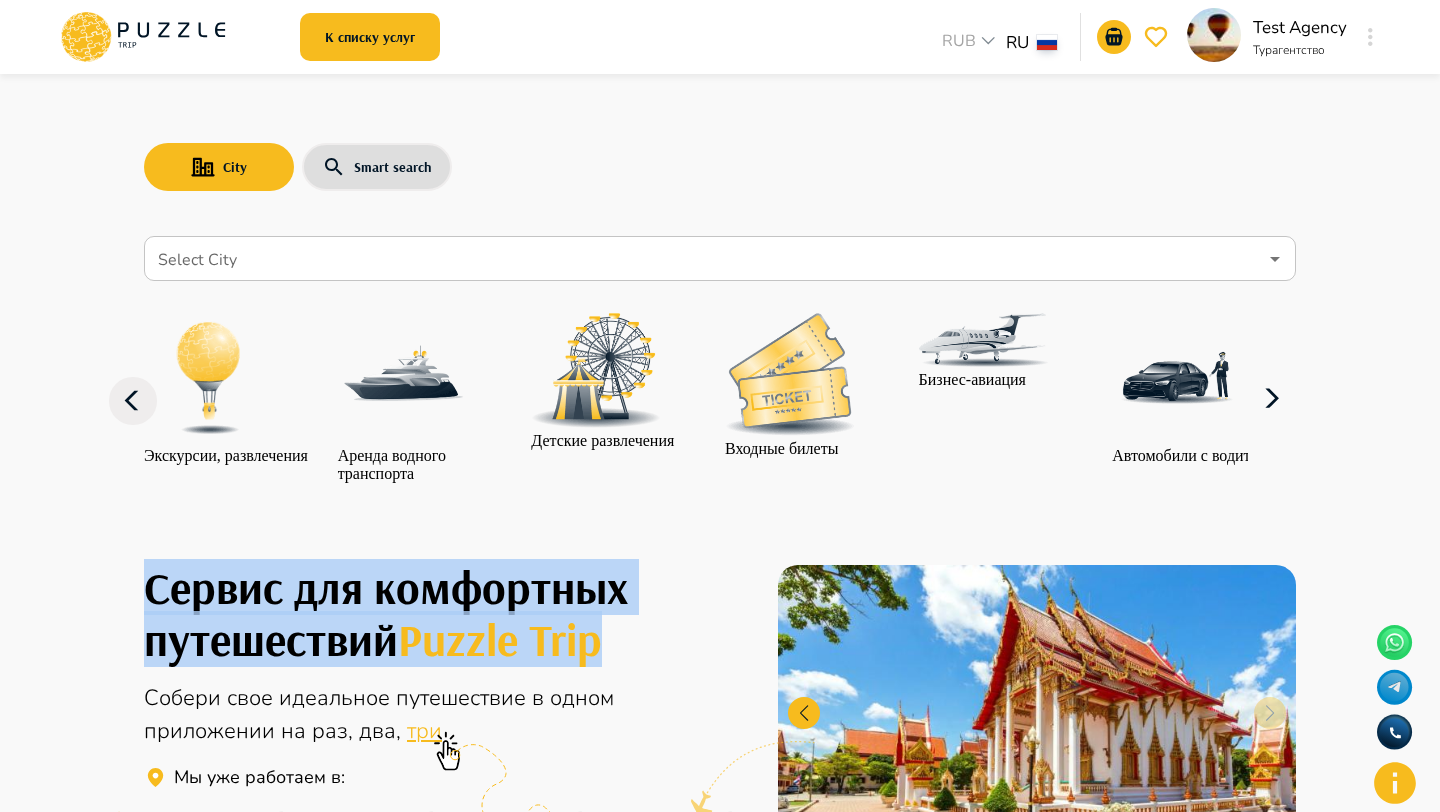 click 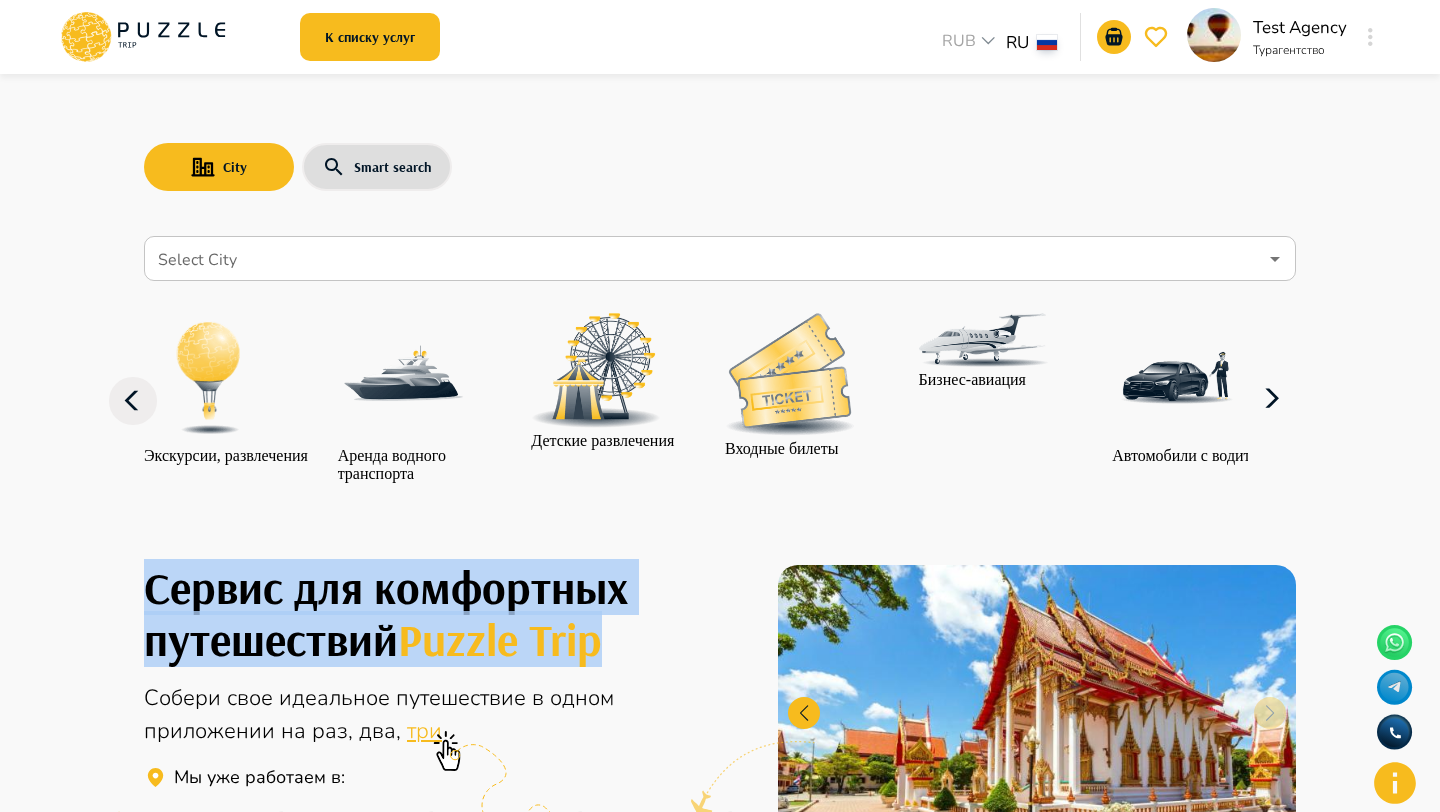 click at bounding box center [1177, 378] 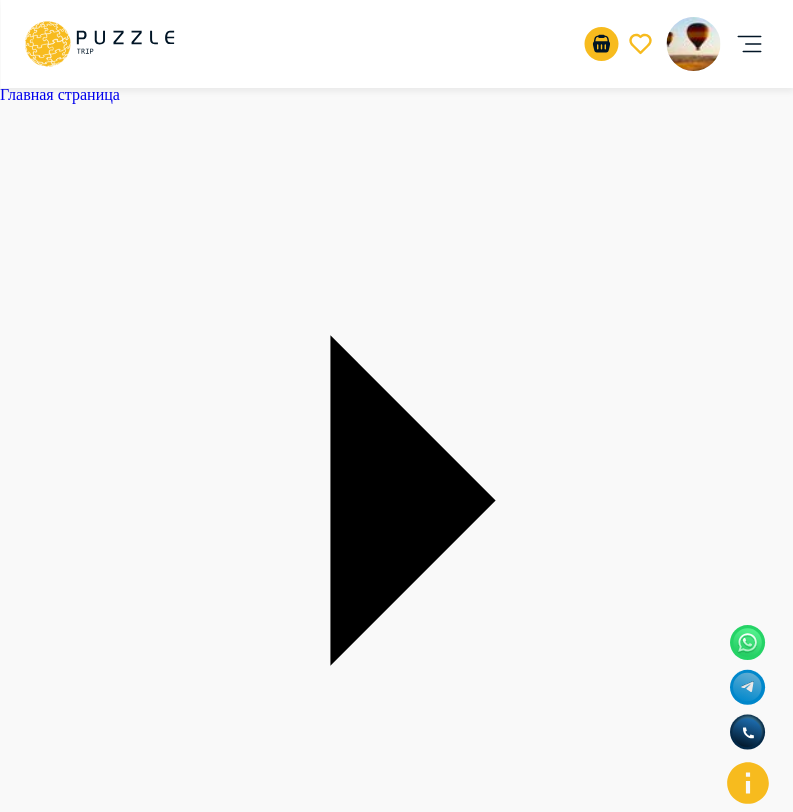type on "*" 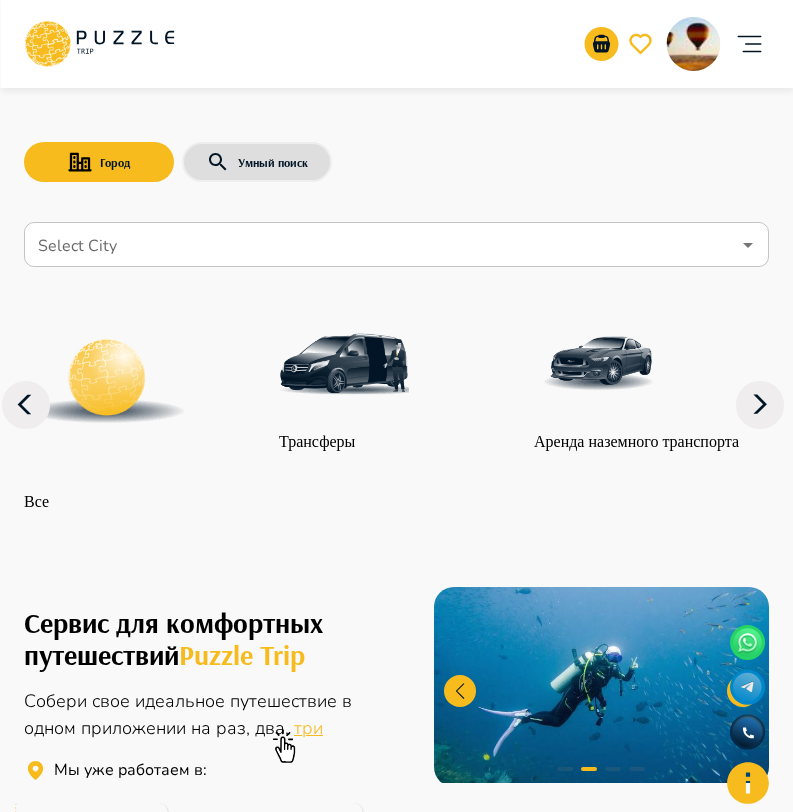 click 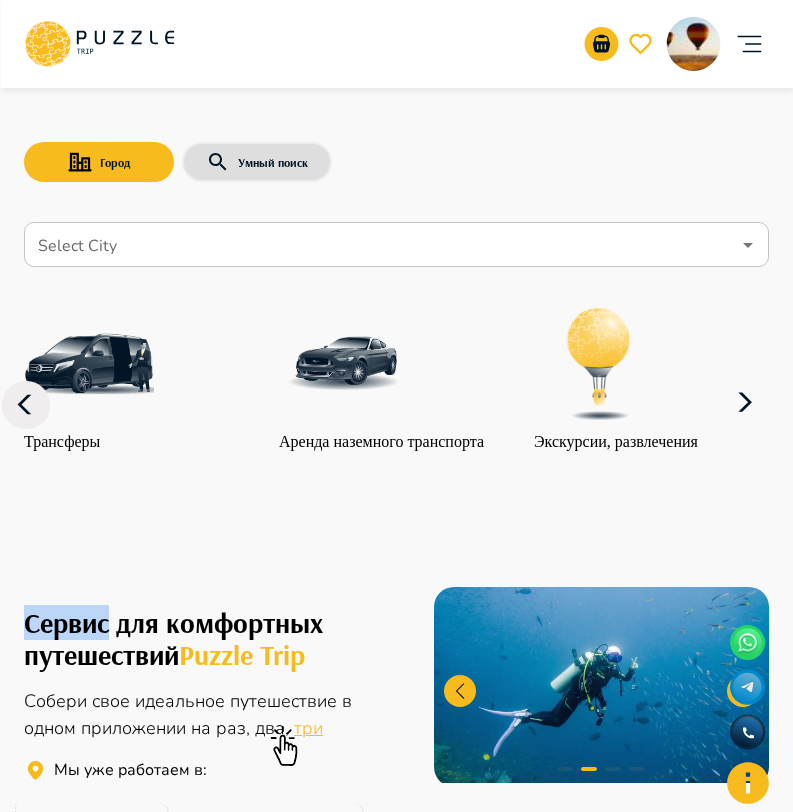 click 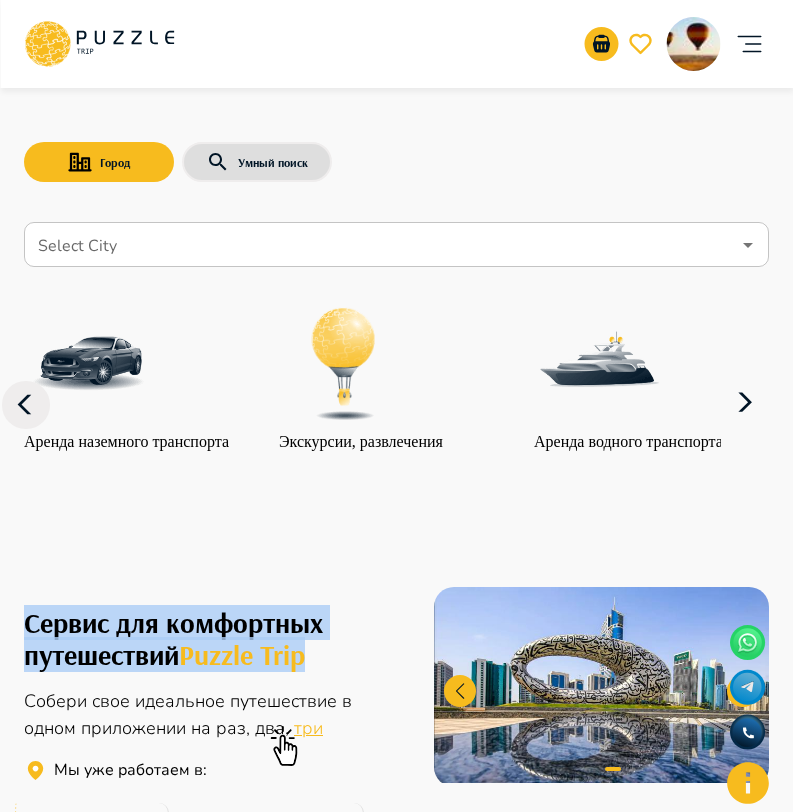 click 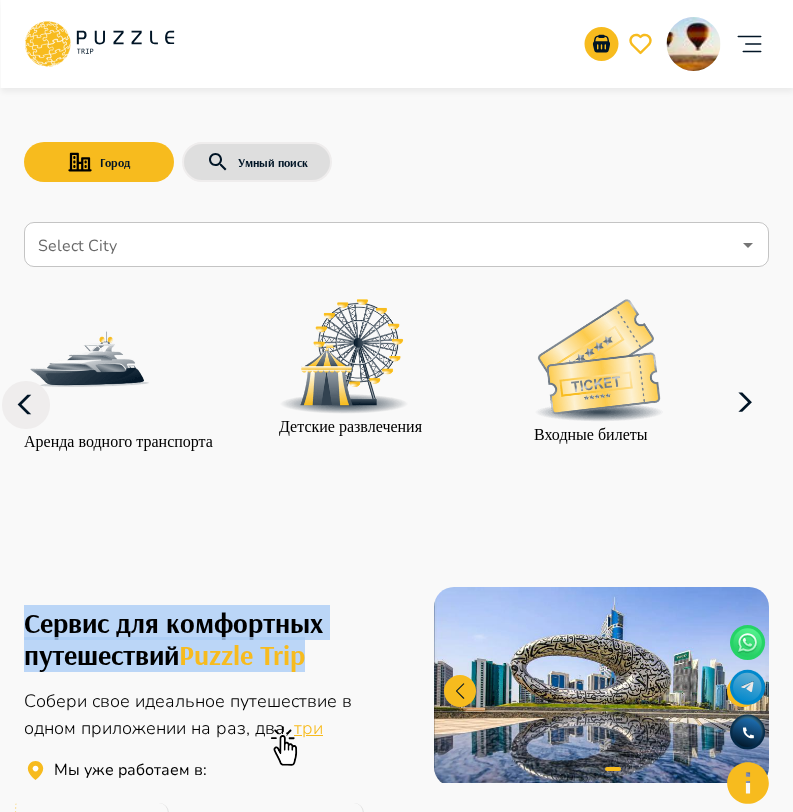 click 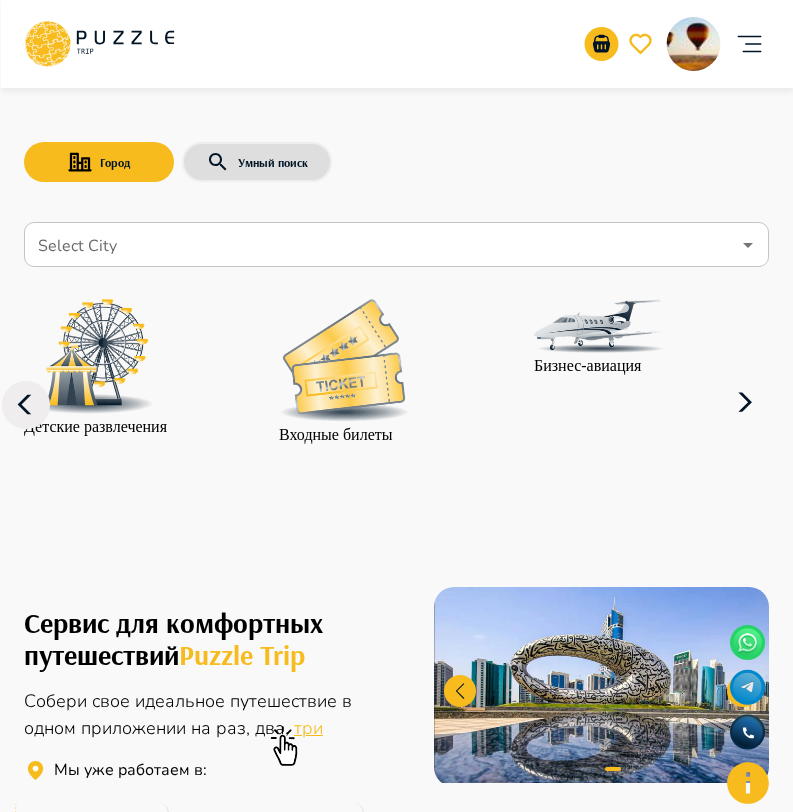 click 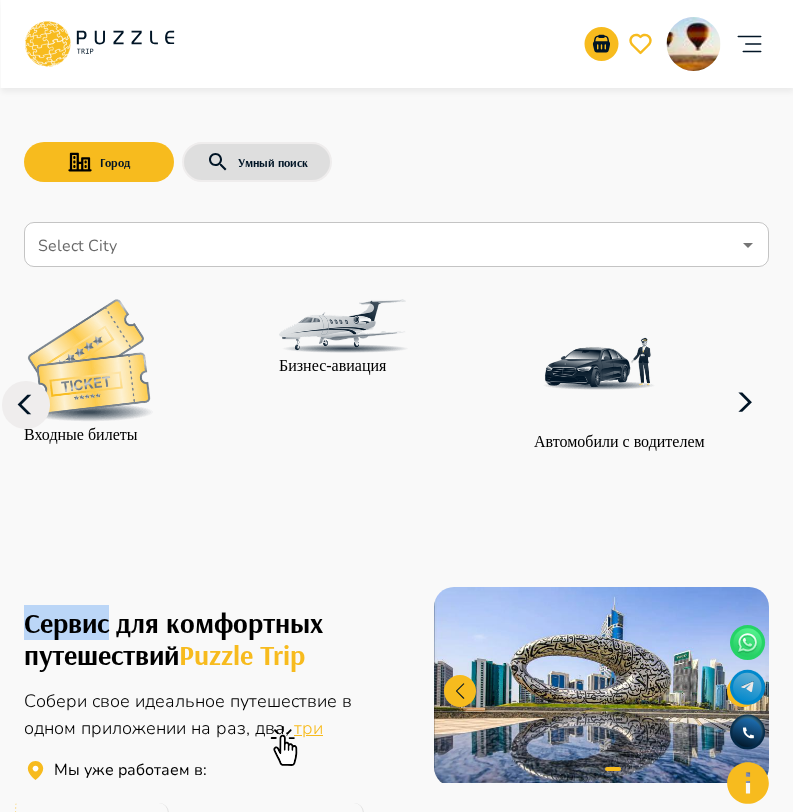 click 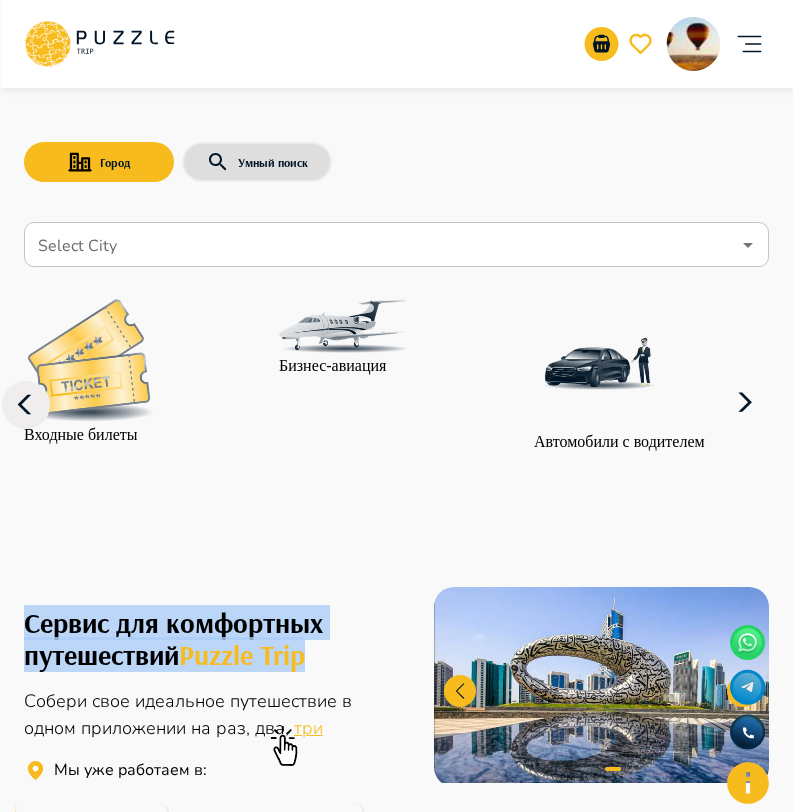 click 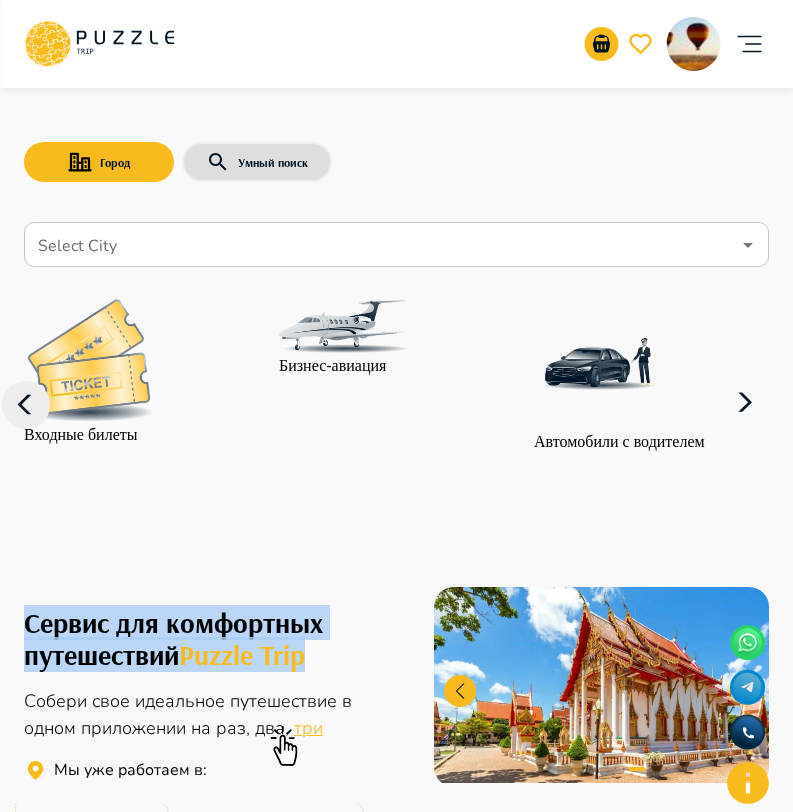 click at bounding box center [599, 364] 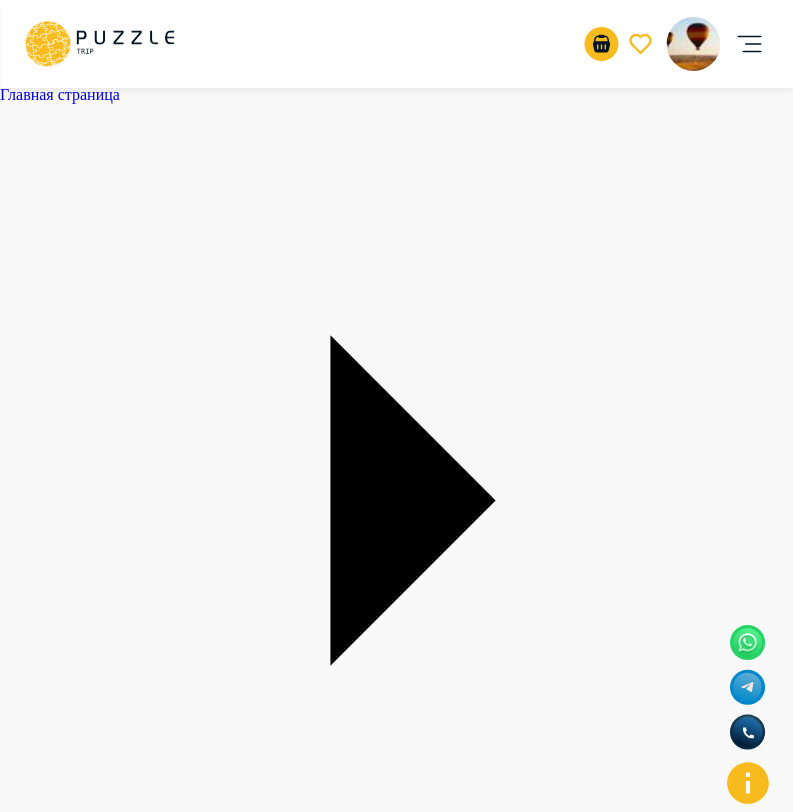 type on "*" 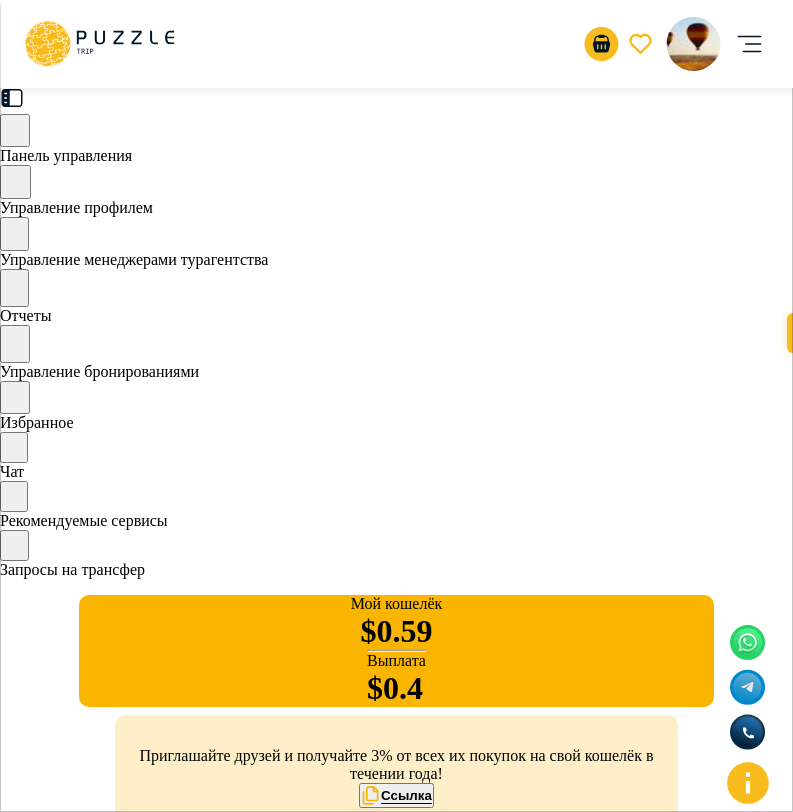 click on "Отмененные" at bounding box center (185, 1866) 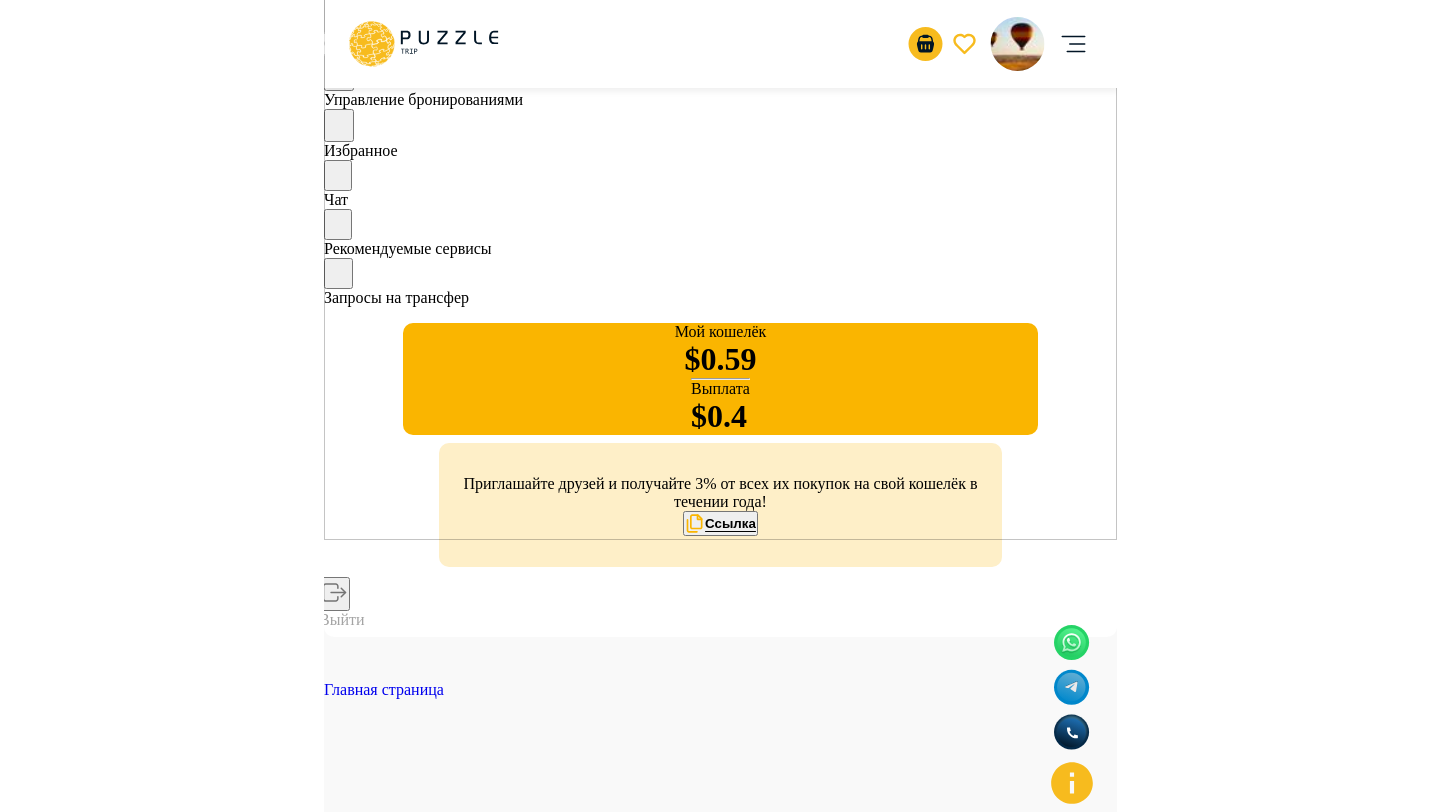 scroll, scrollTop: 446, scrollLeft: 0, axis: vertical 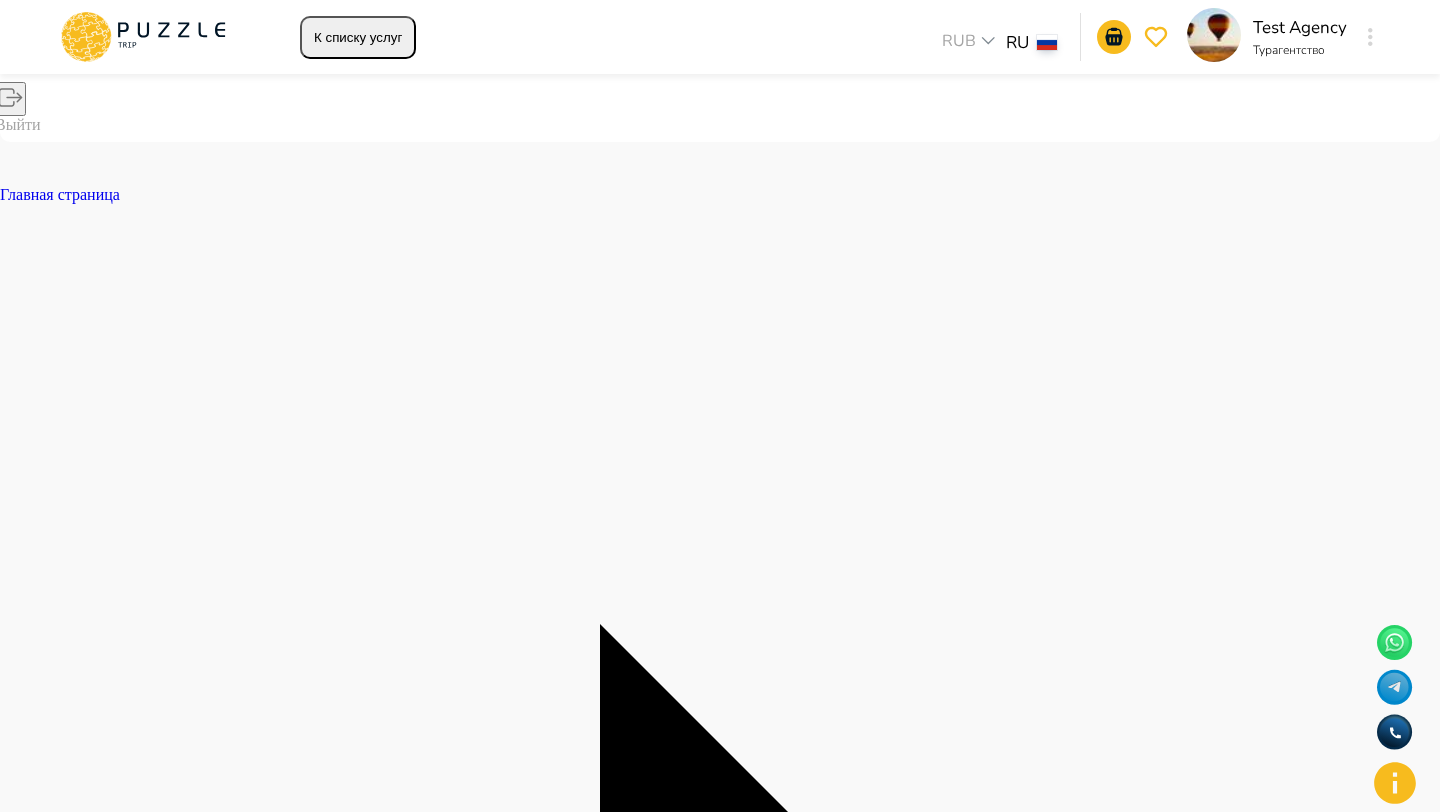 click on "Отклонено ID бронирования  -  1612 Великолепная Абхазия 05/04/2025 06:00  - 05/04/2025 20:00 ₽   176.57 Оплата : Не удалось Альтернативы" at bounding box center [720, 5601] 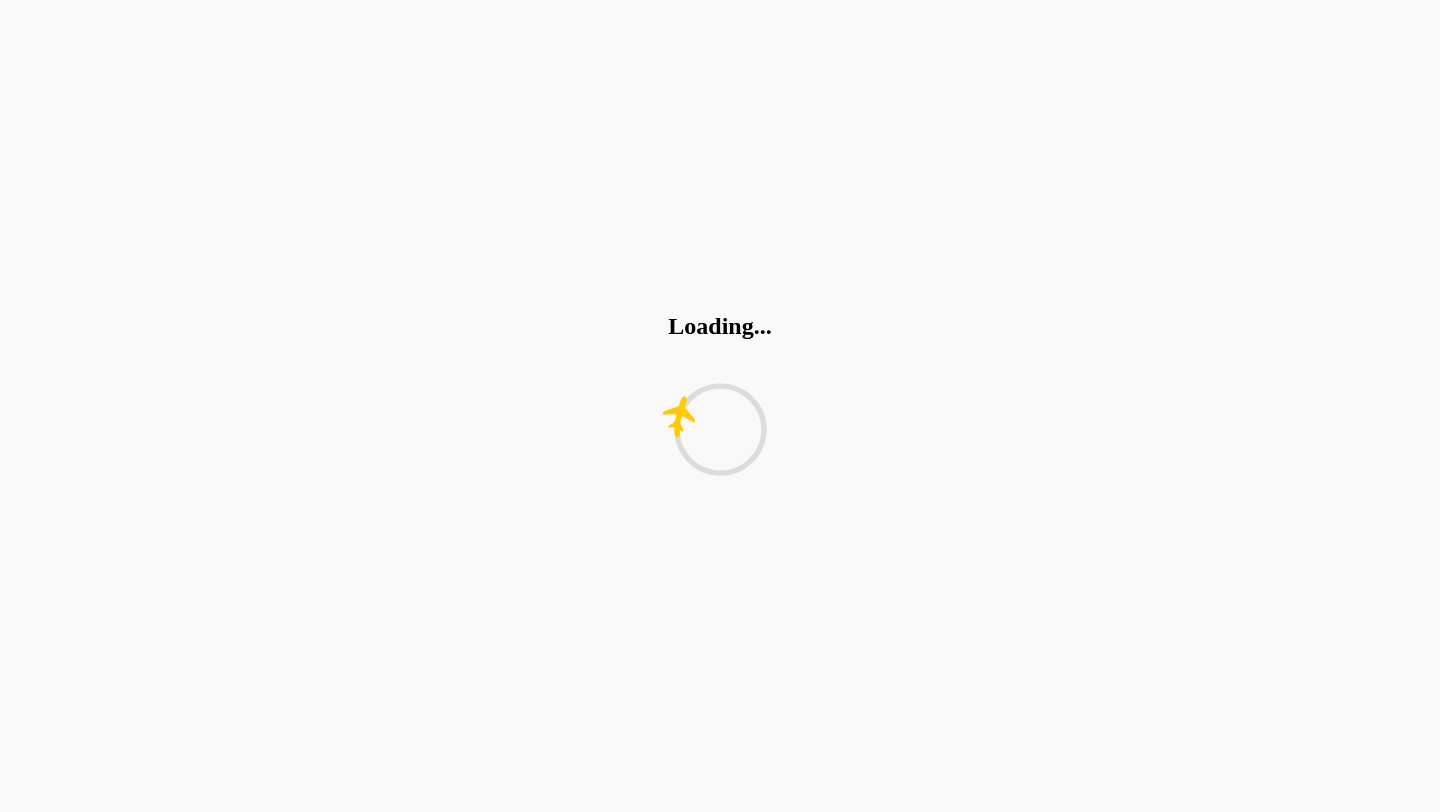 scroll, scrollTop: 0, scrollLeft: 0, axis: both 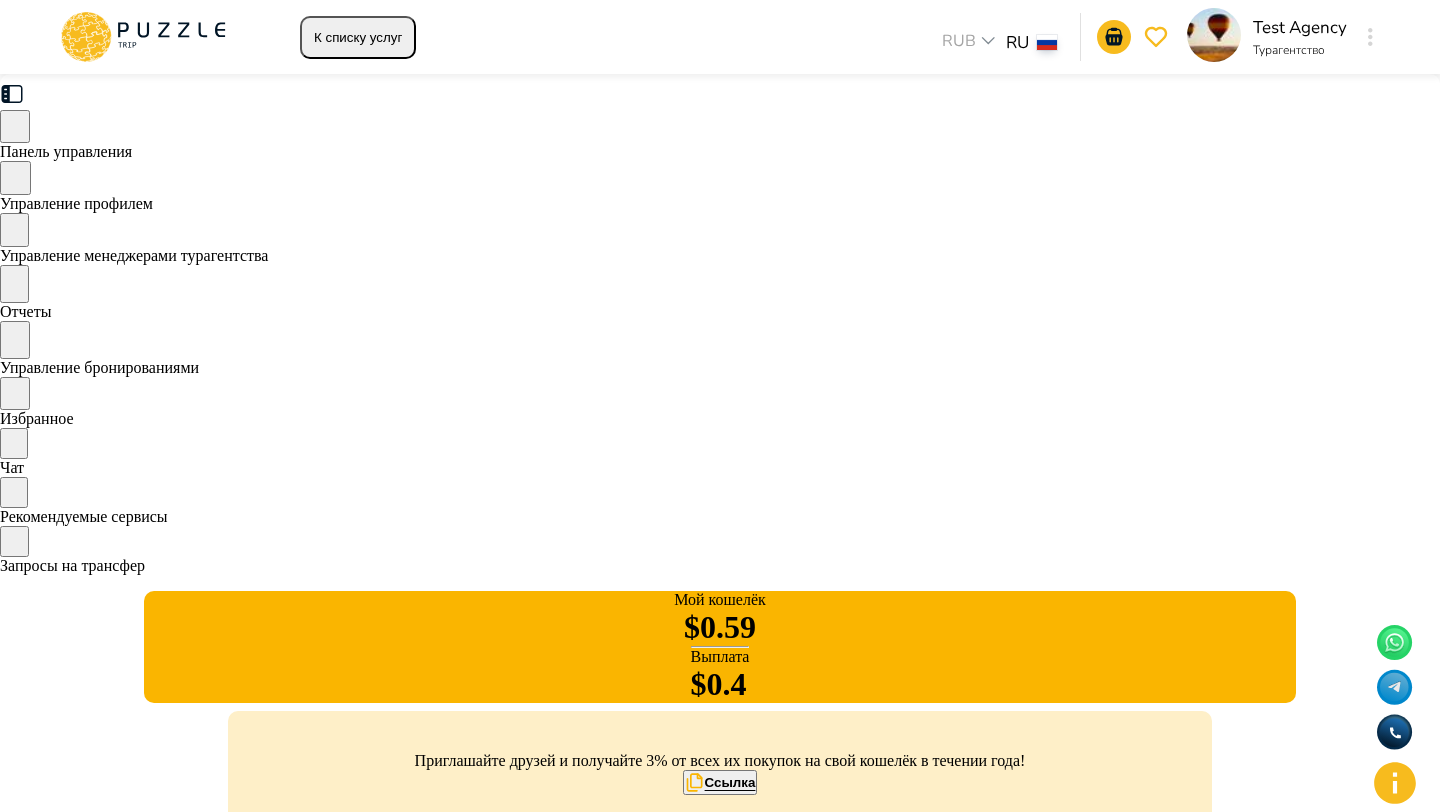 click on "Назад" at bounding box center [34, 958] 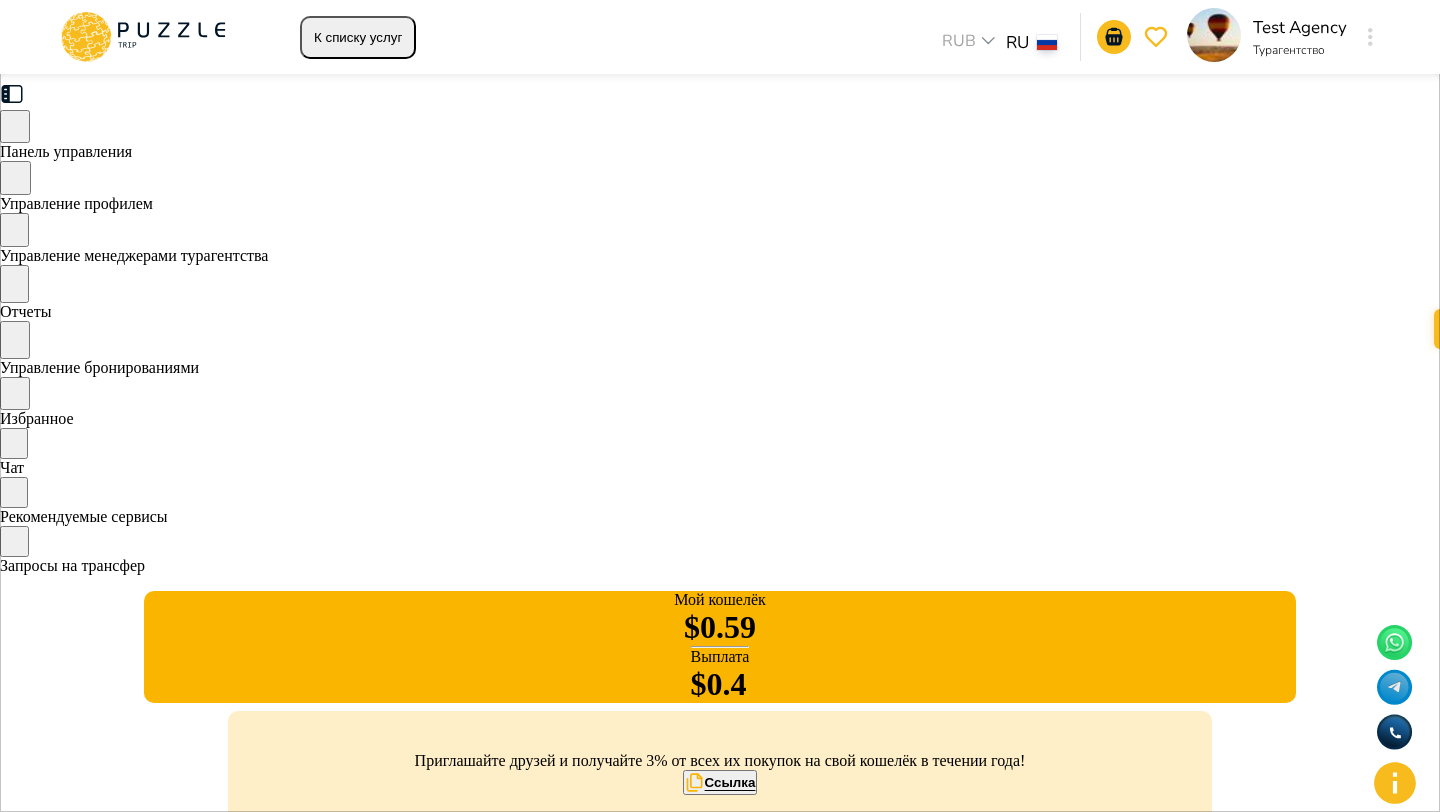 click on "Отмененные" at bounding box center [185, 2509] 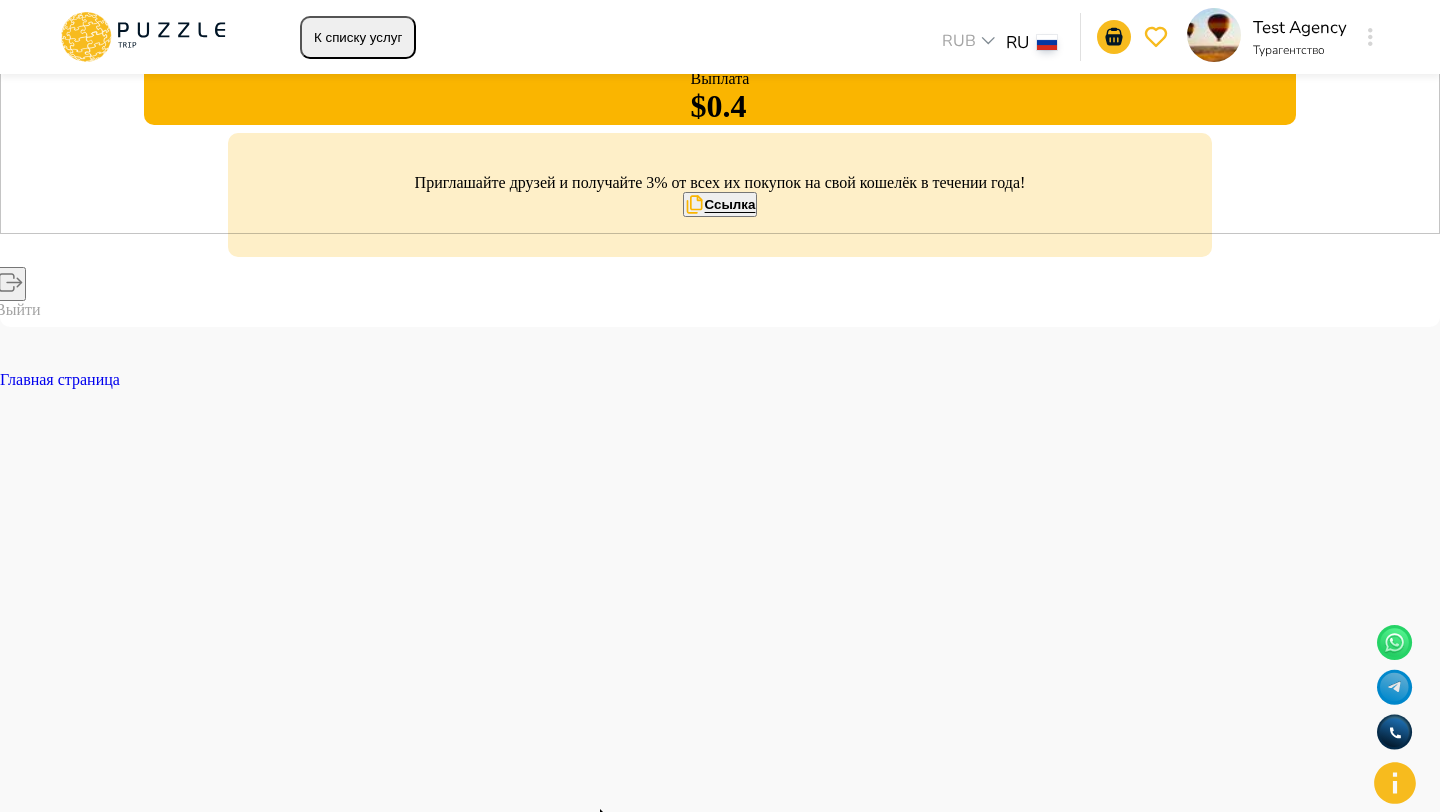 scroll, scrollTop: 533, scrollLeft: 0, axis: vertical 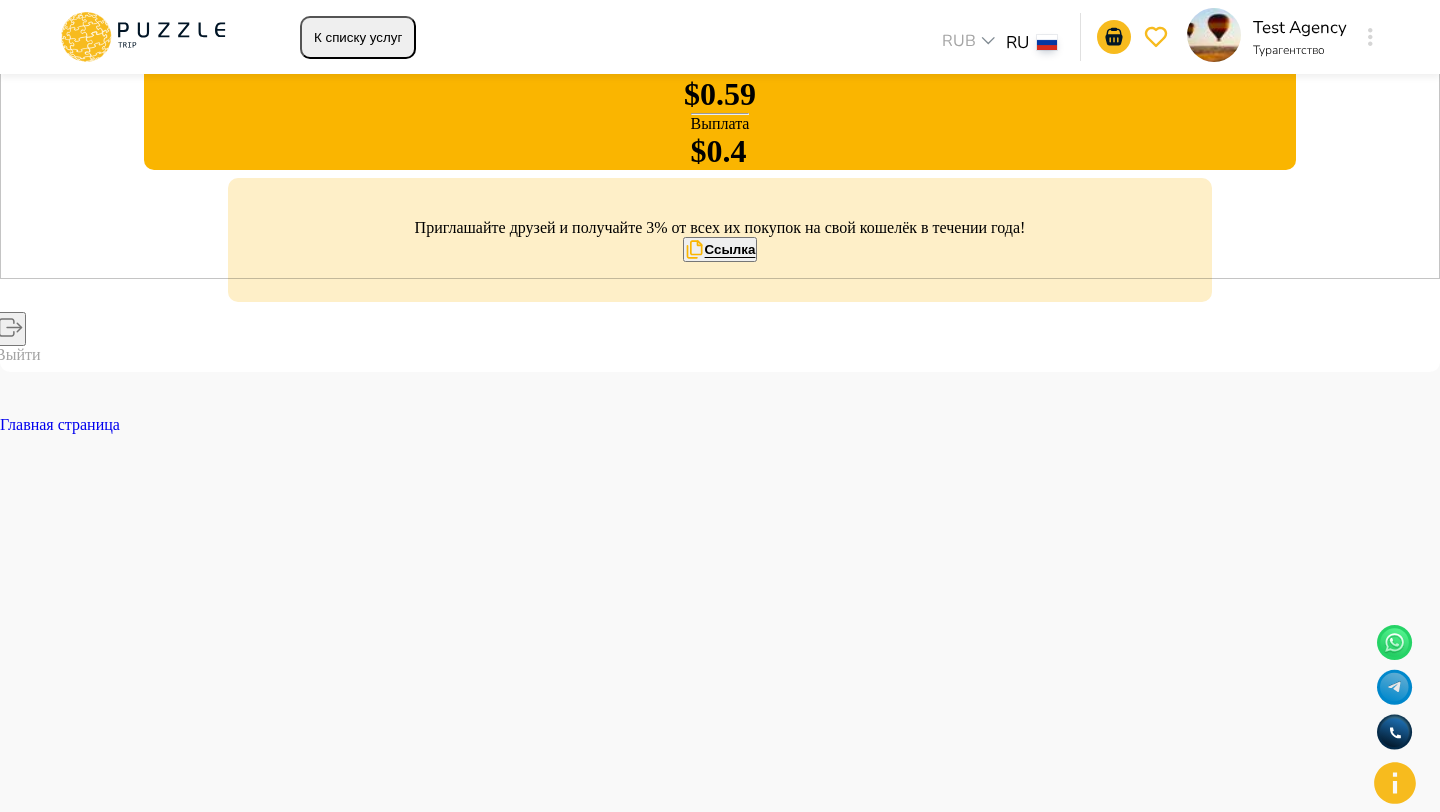 click on "Tour "Golden Ring of Abkhazia"" at bounding box center [475, 5569] 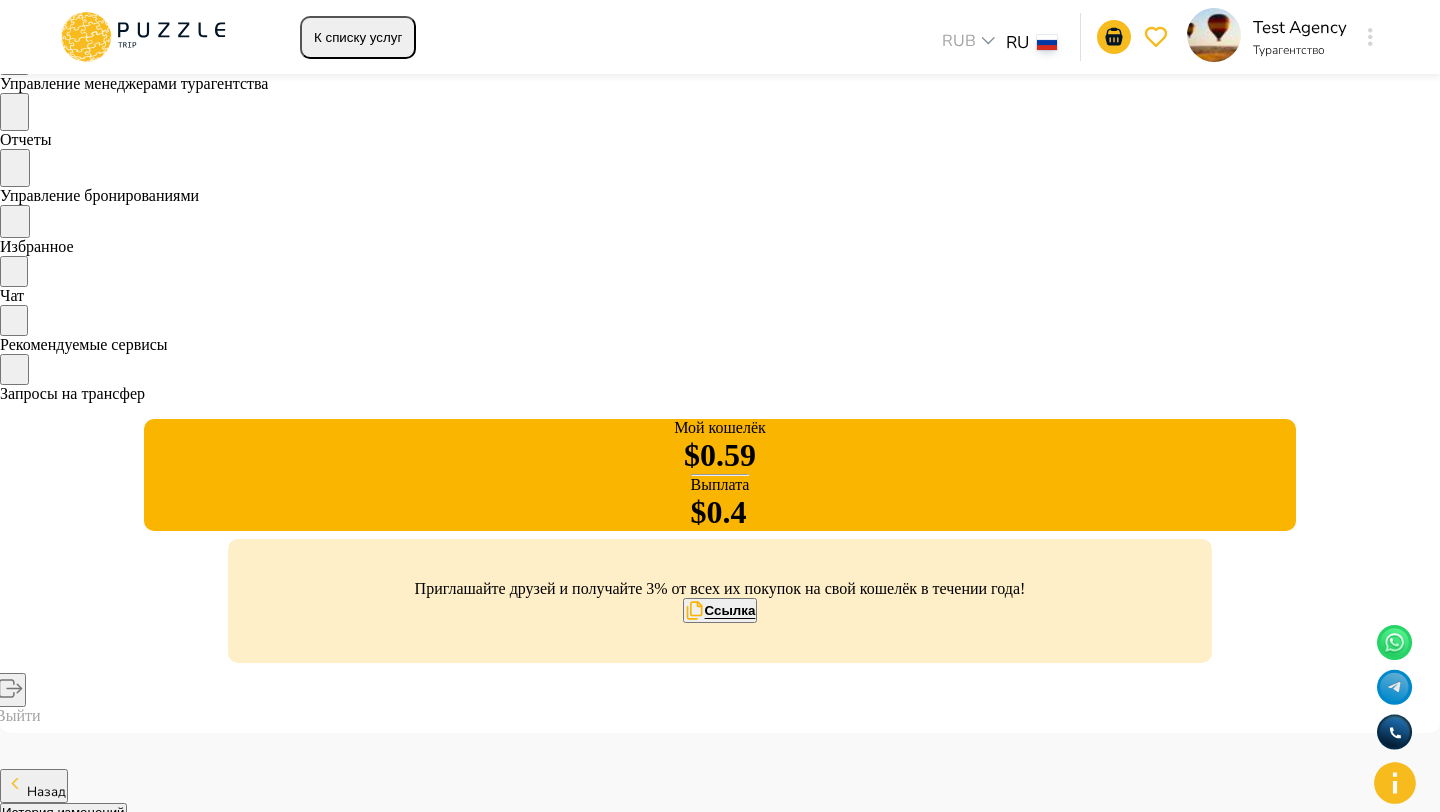 scroll, scrollTop: 0, scrollLeft: 0, axis: both 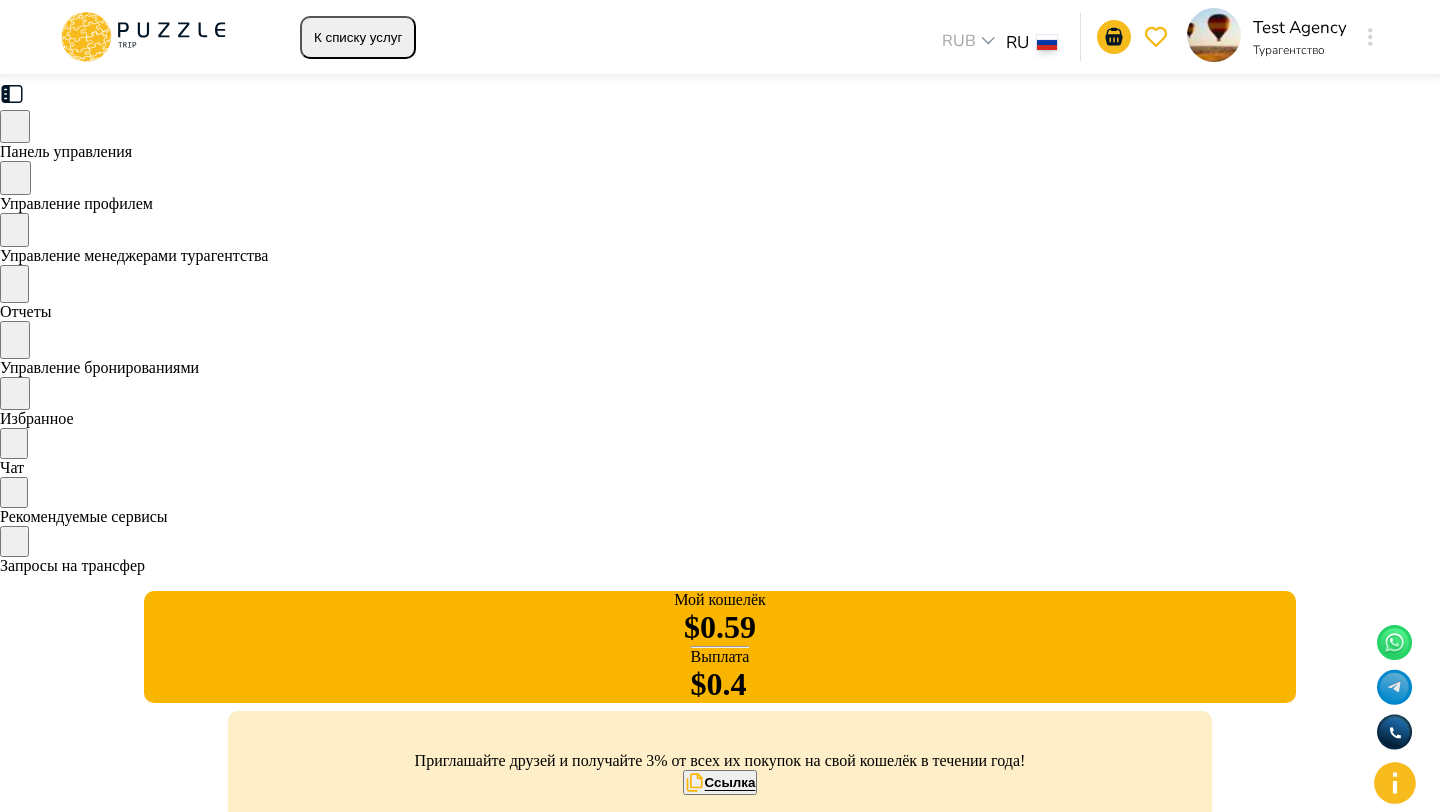 click 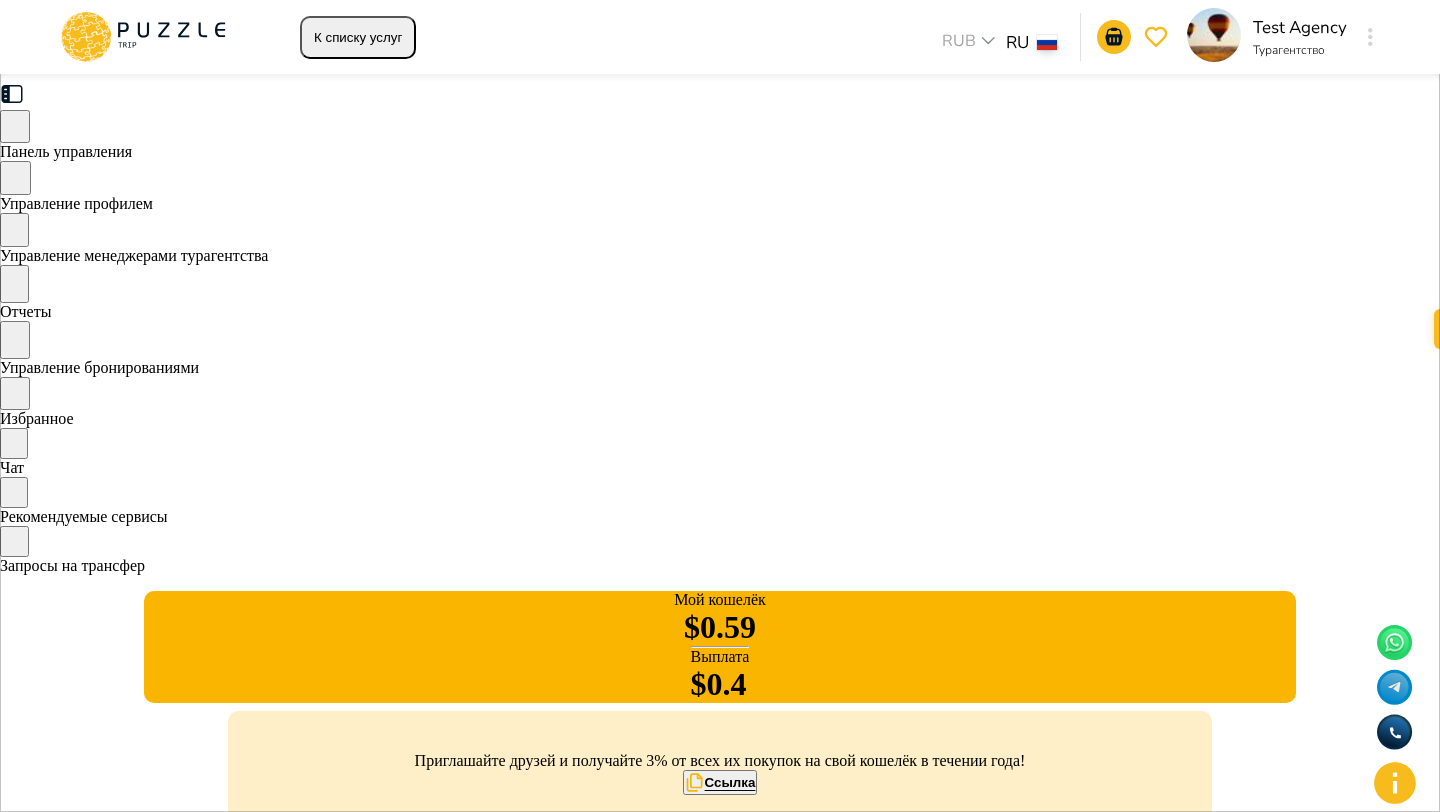 click on "Отмененные" at bounding box center (185, 2509) 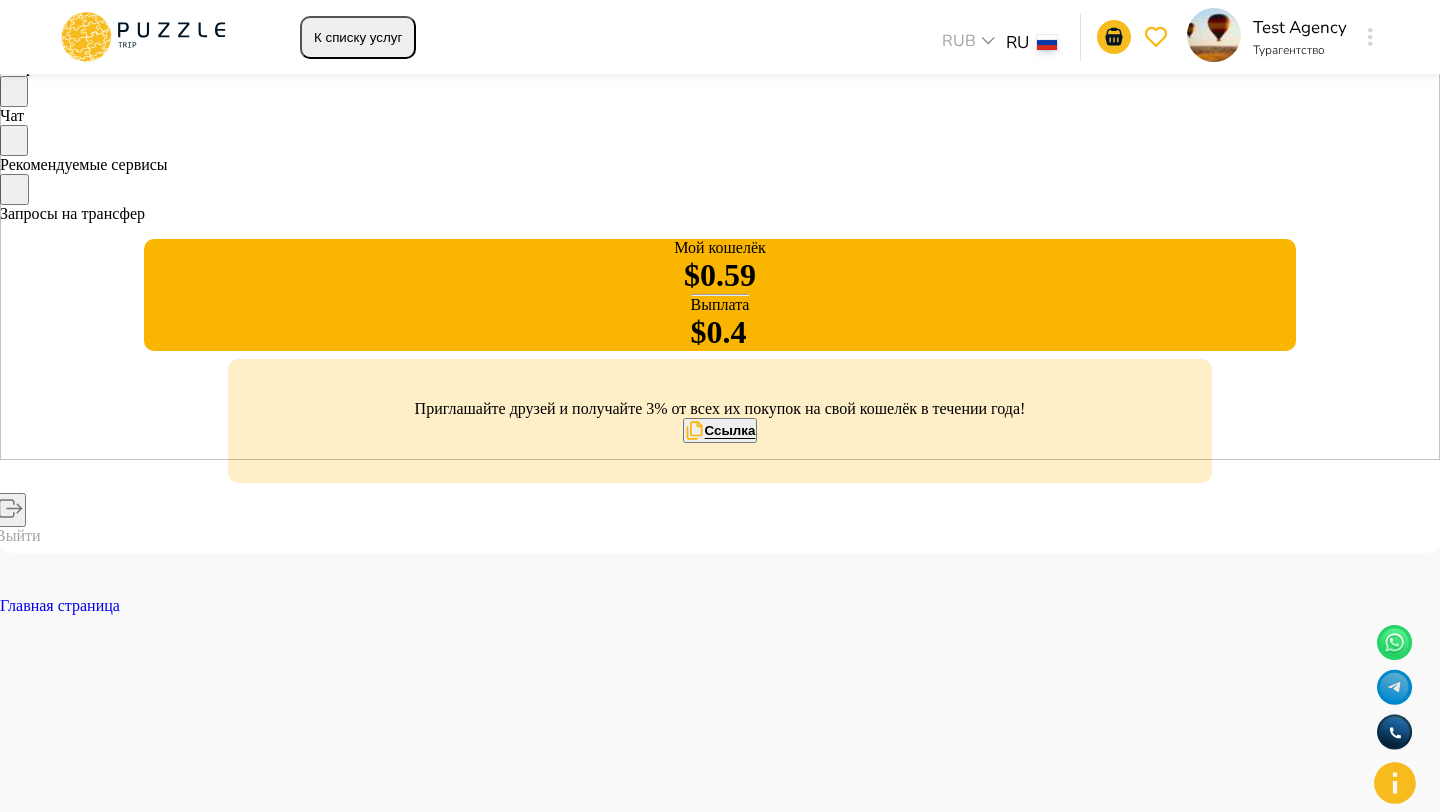 scroll, scrollTop: 346, scrollLeft: 0, axis: vertical 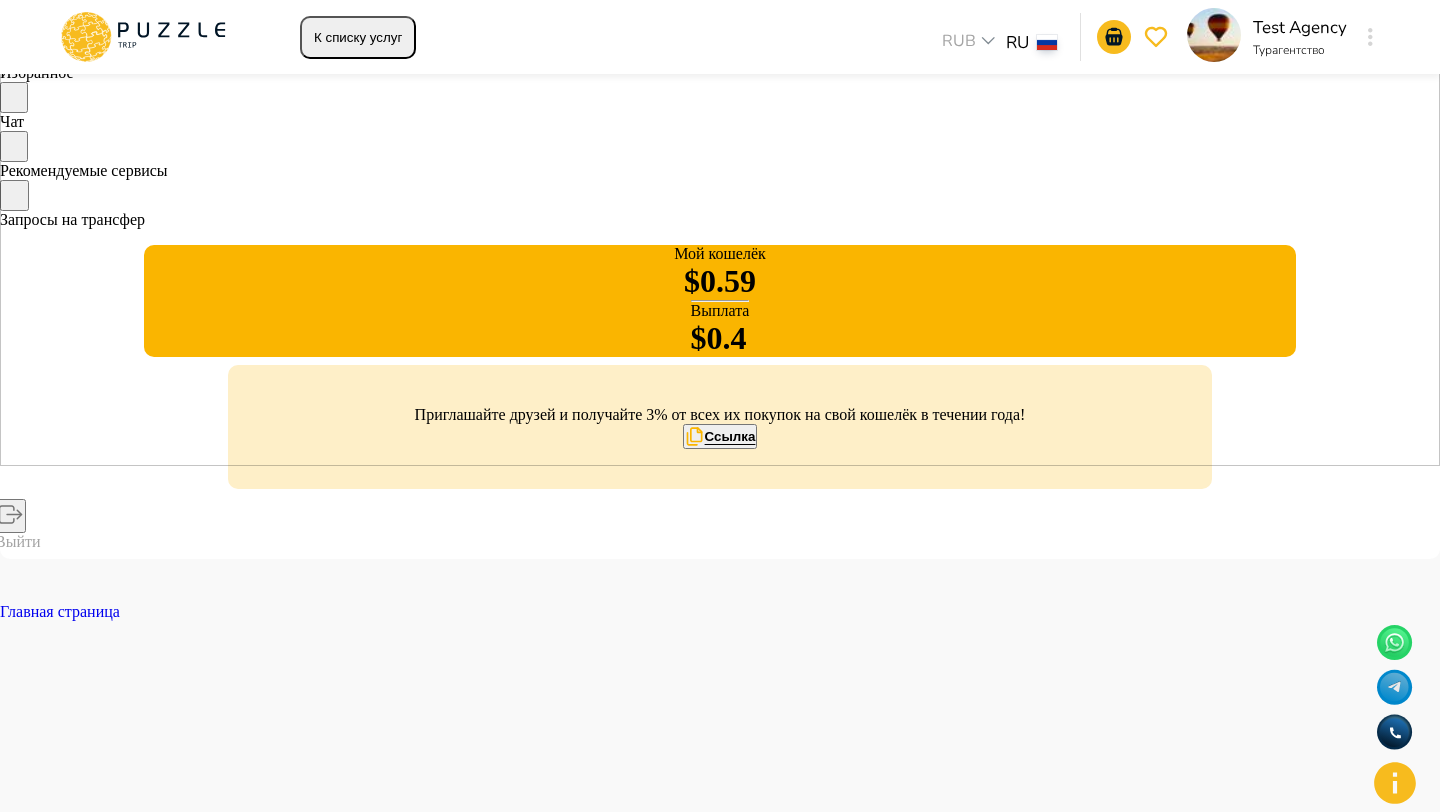 click on "Альтернативы" at bounding box center (46, 5719) 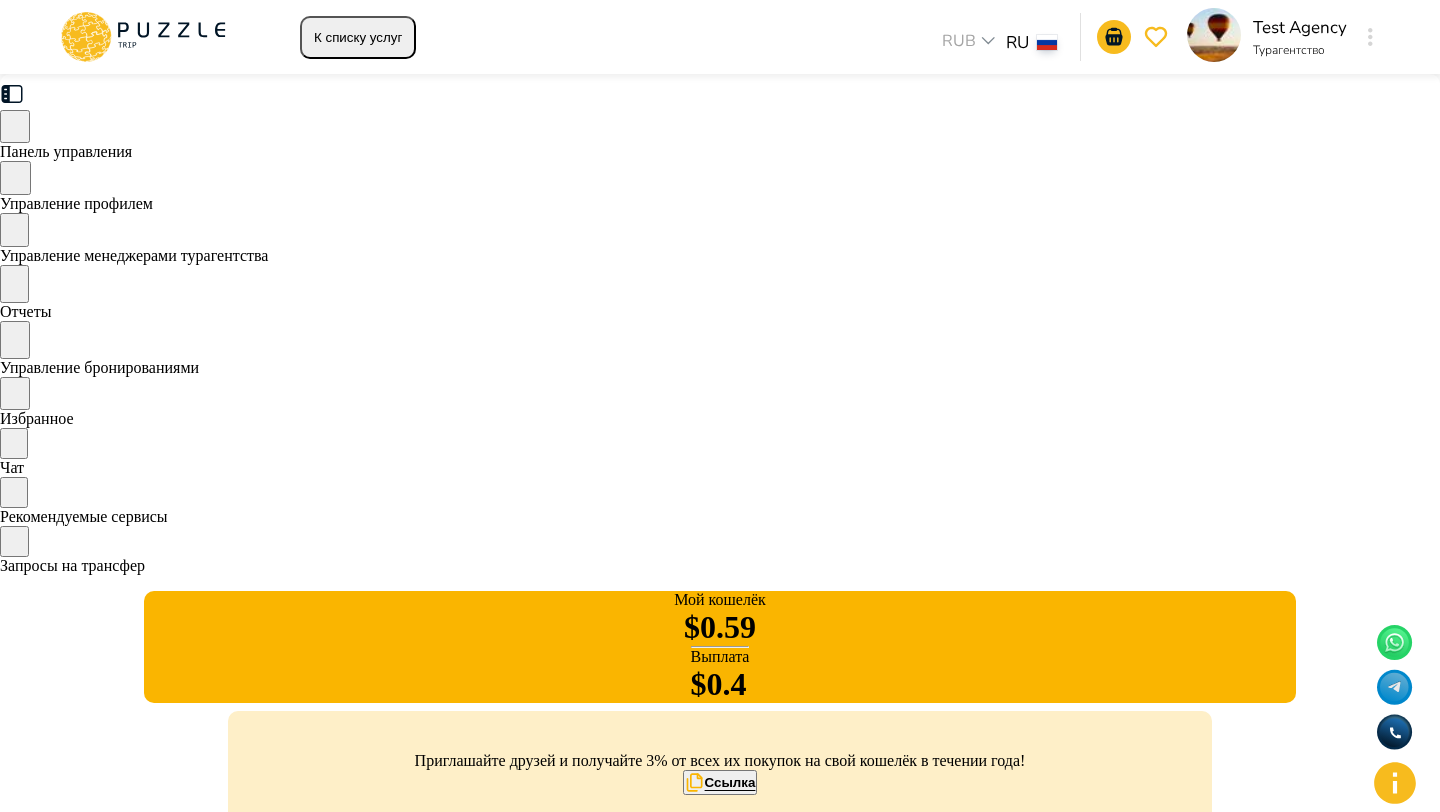click on "Назад" at bounding box center (46, 964) 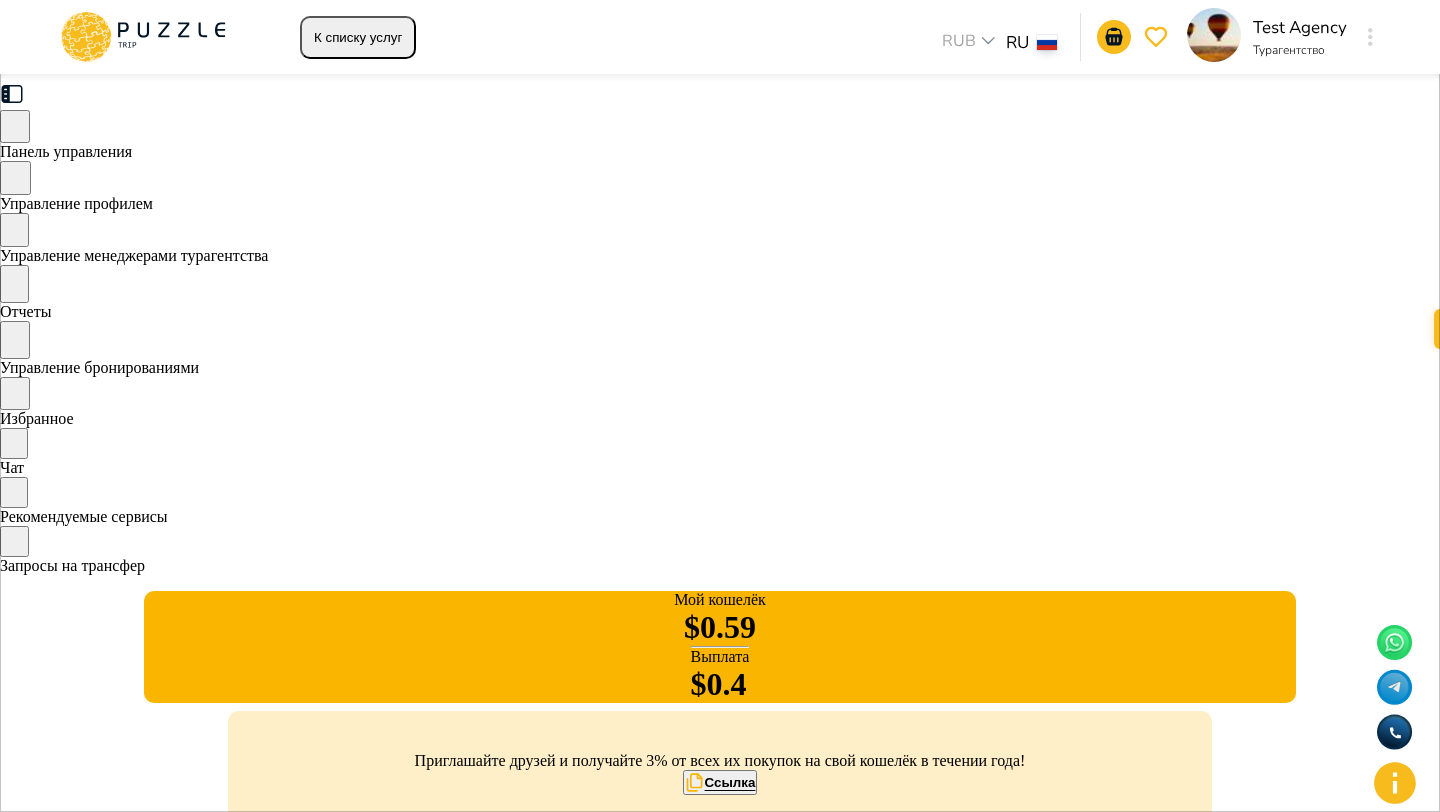 click on "Отмененные" at bounding box center (185, 2509) 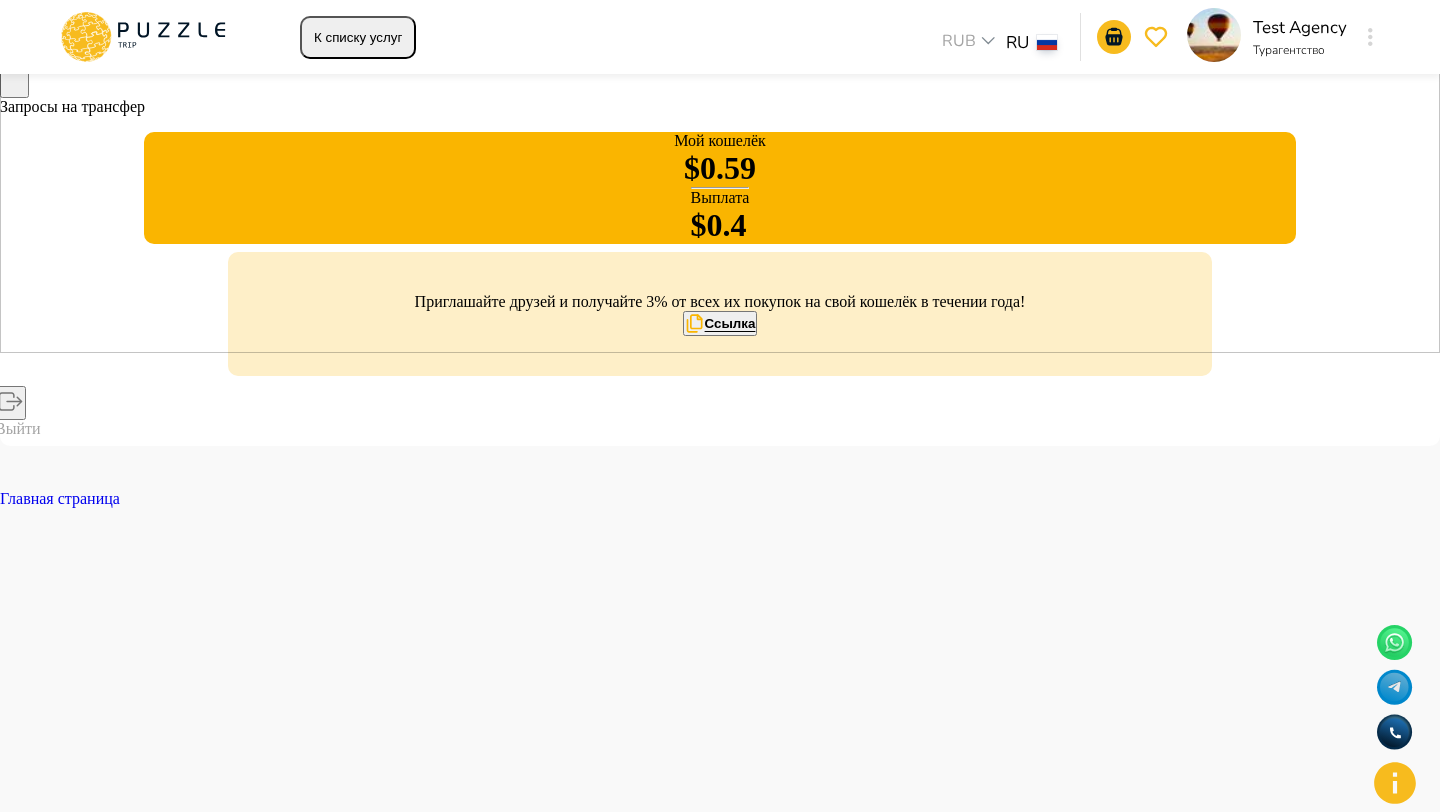 scroll, scrollTop: 455, scrollLeft: 0, axis: vertical 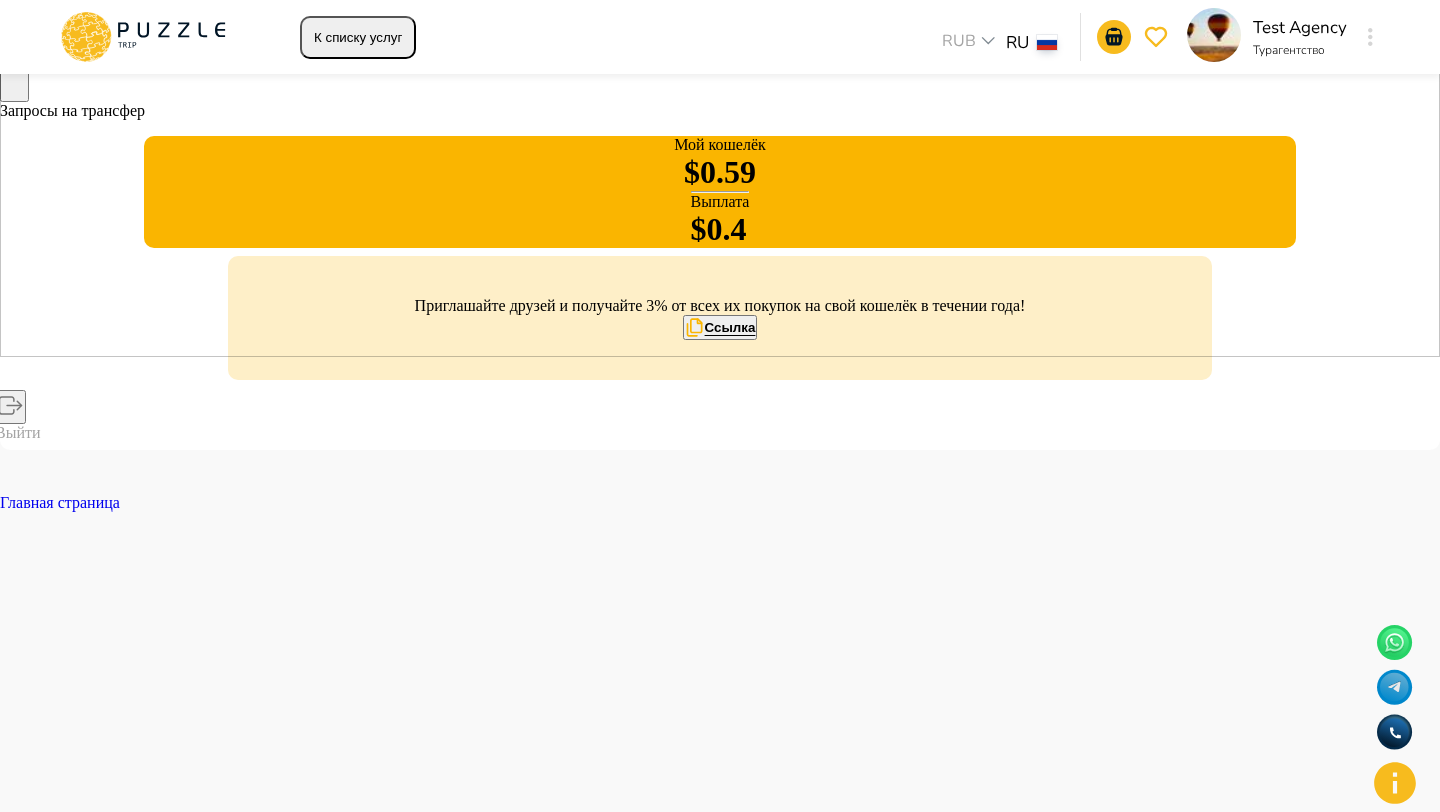 click at bounding box center [105, 5487] 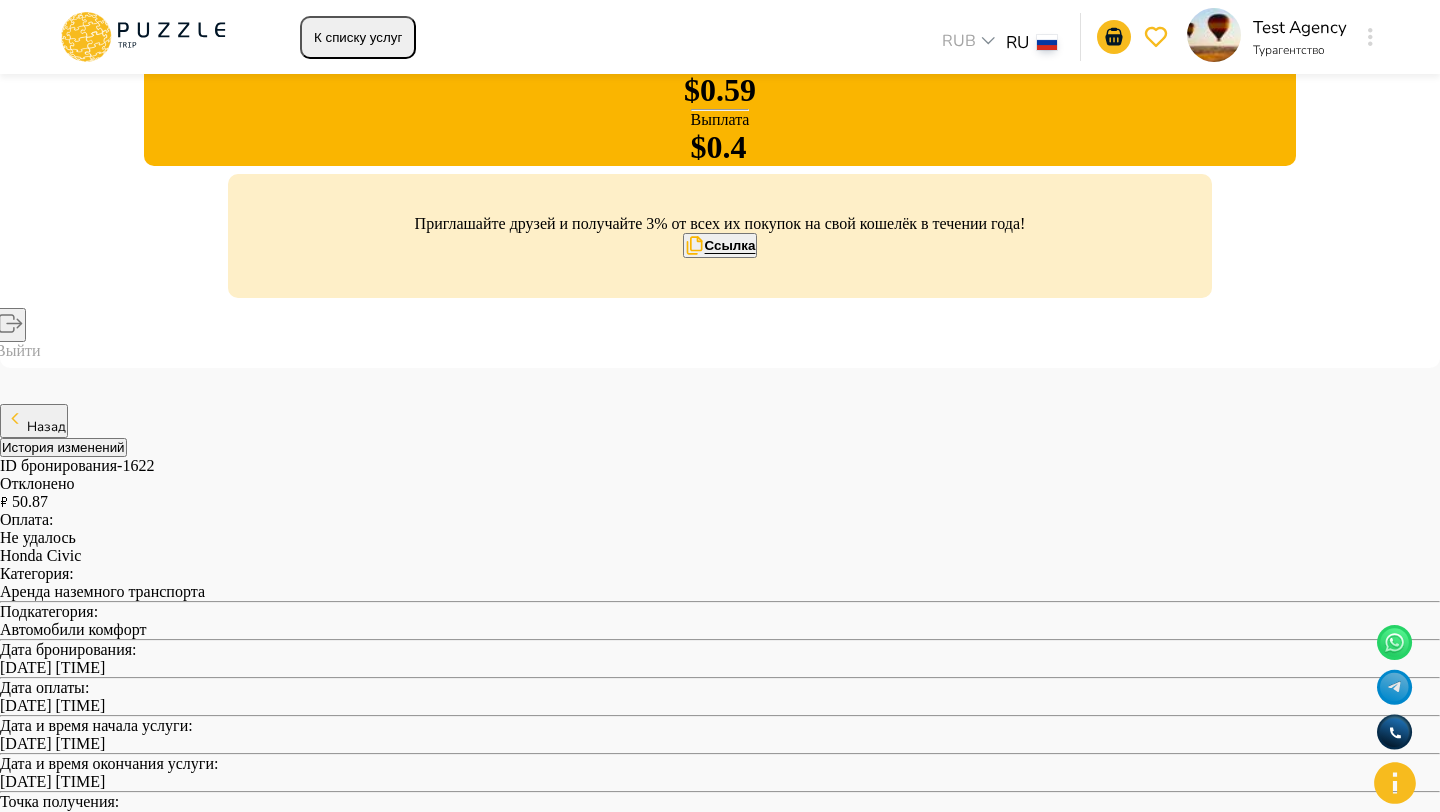 scroll, scrollTop: 0, scrollLeft: 0, axis: both 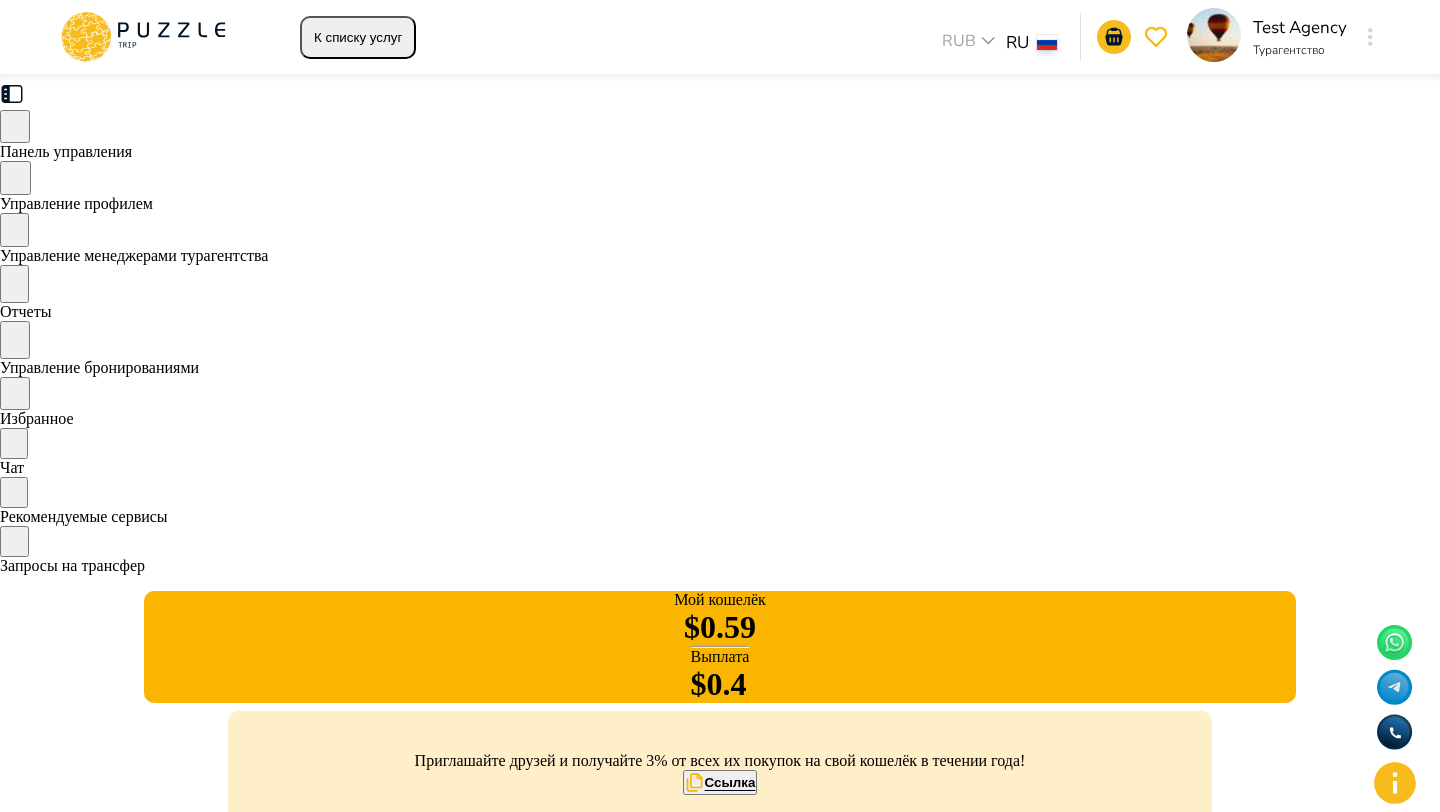 click 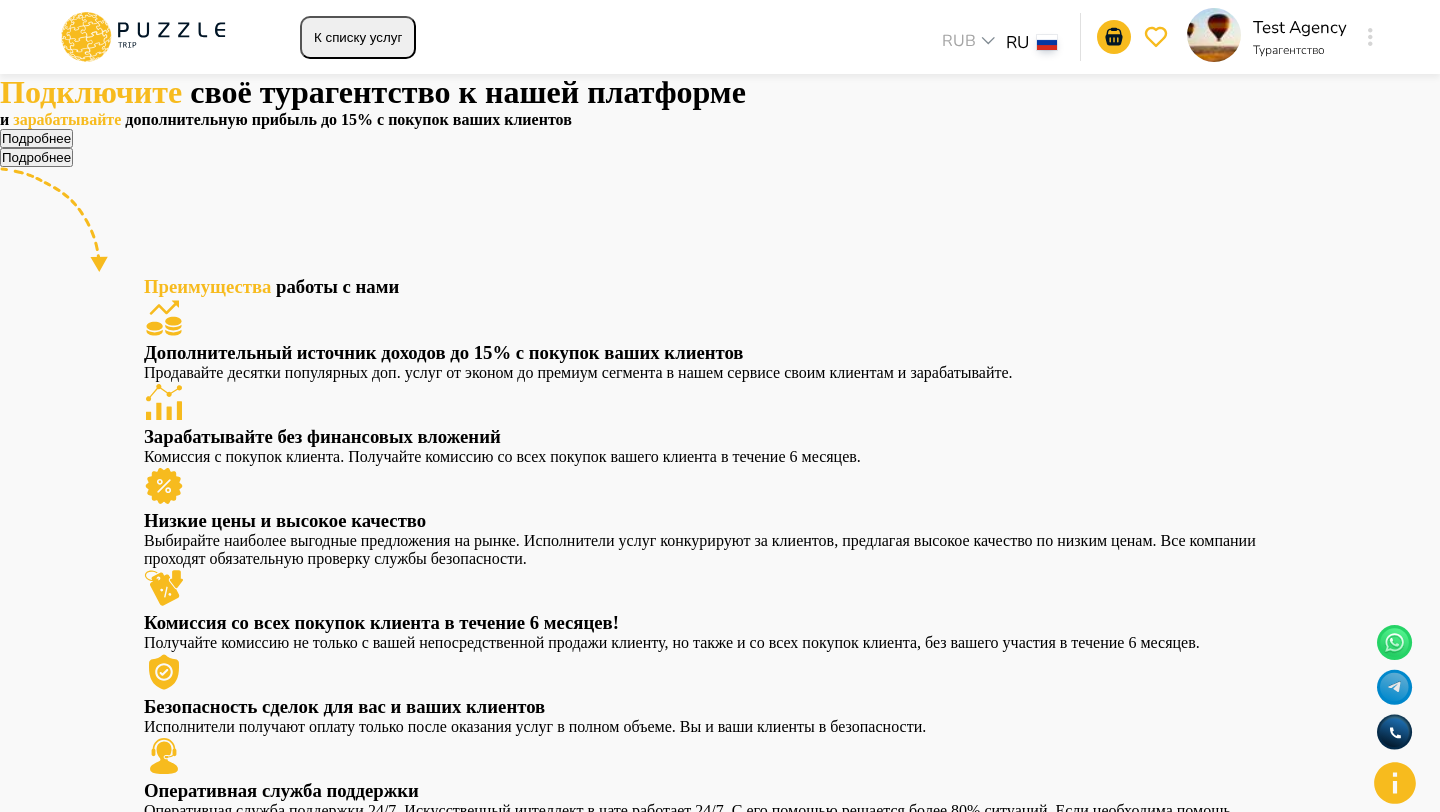click 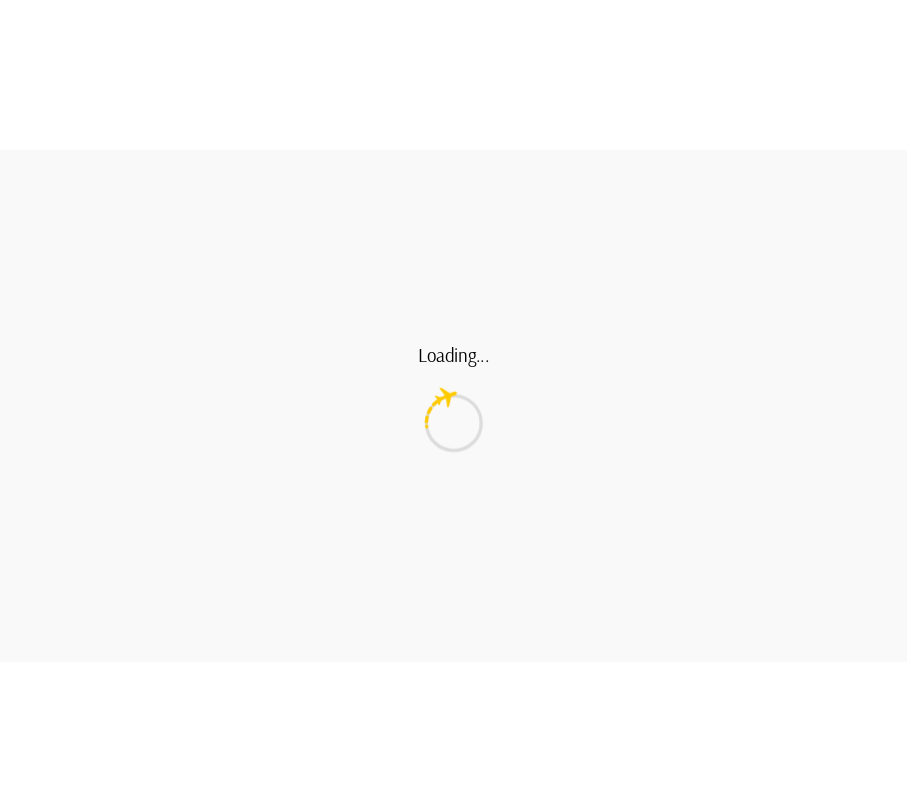 scroll, scrollTop: 0, scrollLeft: 0, axis: both 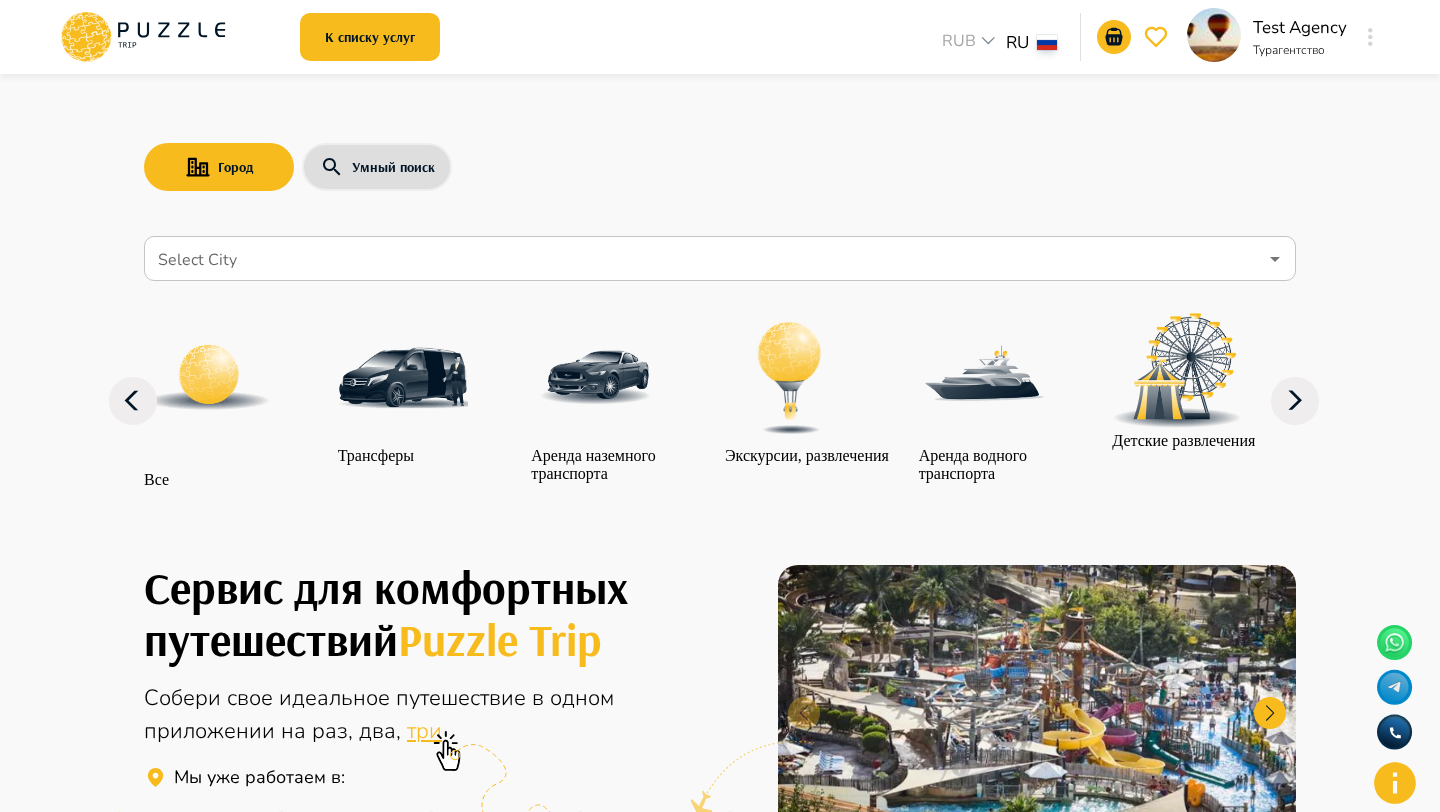 click on "Трансферы" at bounding box center [403, 456] 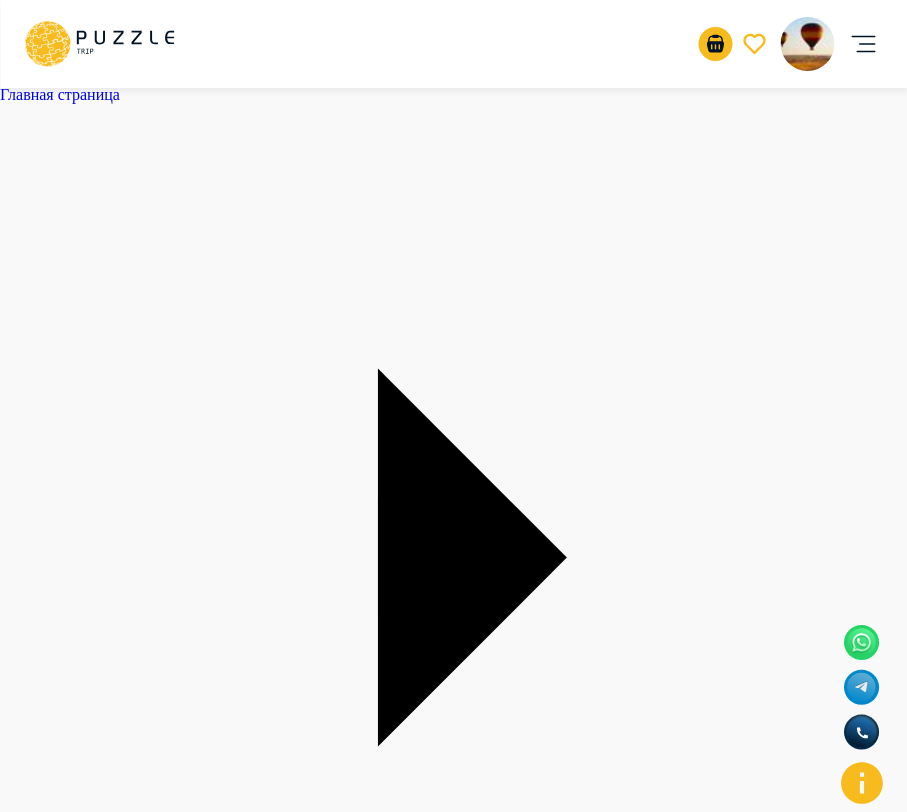 type on "*" 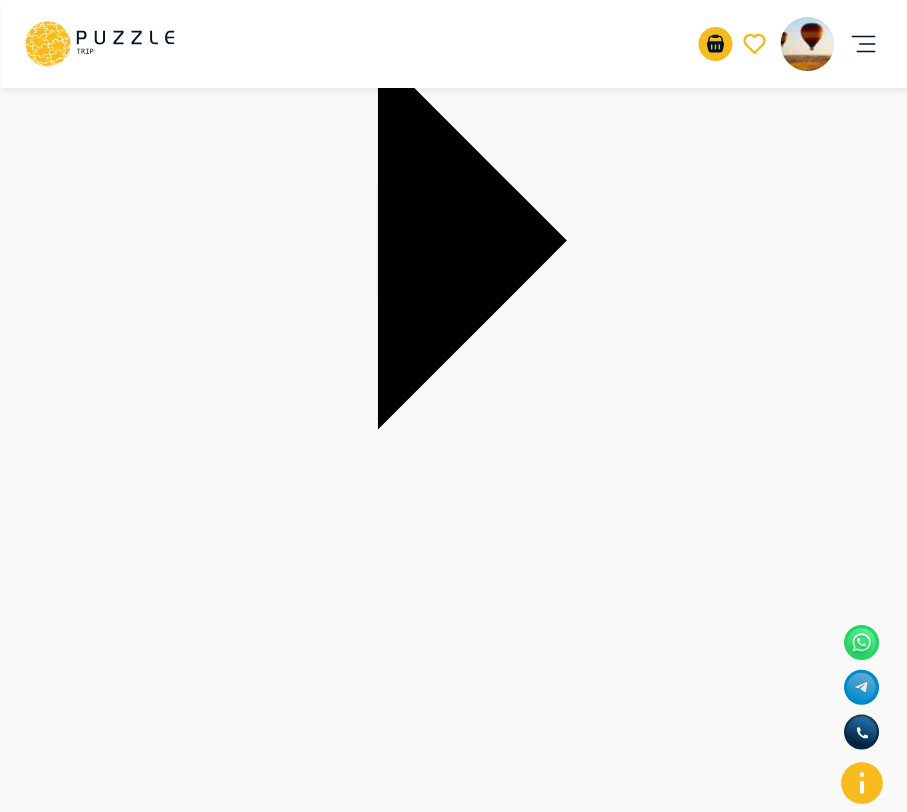 scroll, scrollTop: 350, scrollLeft: 0, axis: vertical 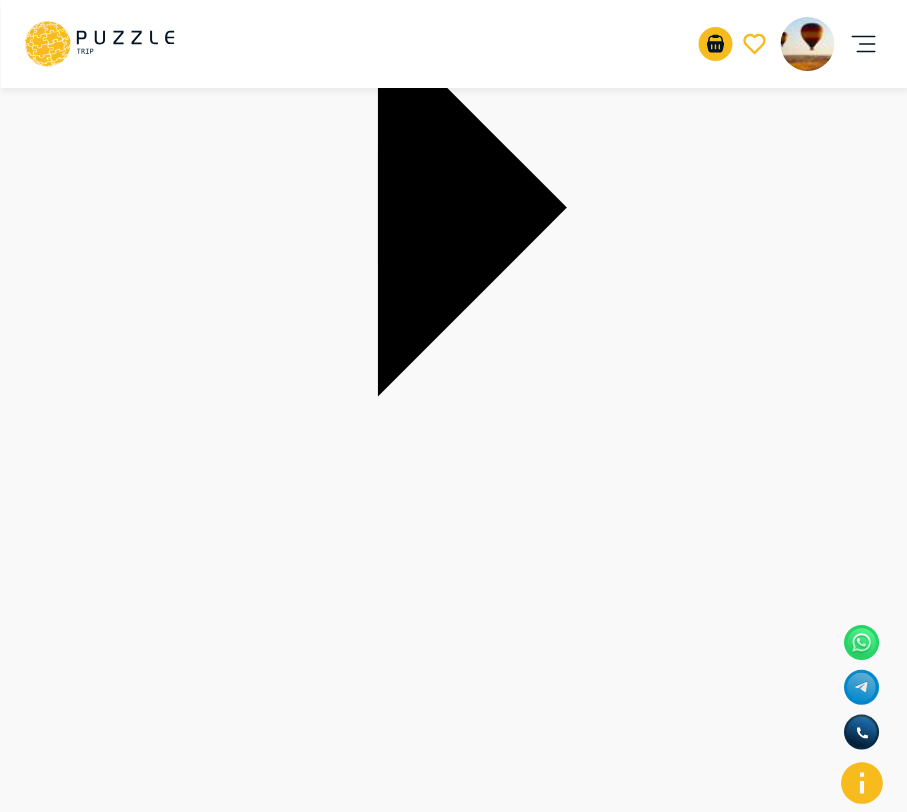 click at bounding box center (435, 2101) 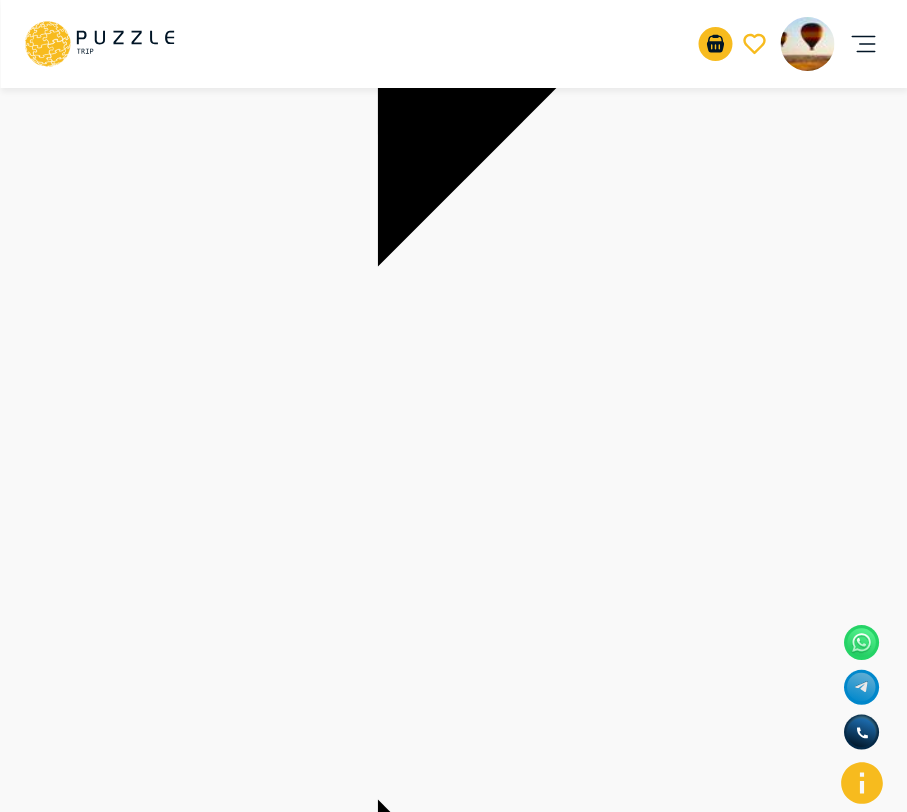 scroll, scrollTop: 529, scrollLeft: 0, axis: vertical 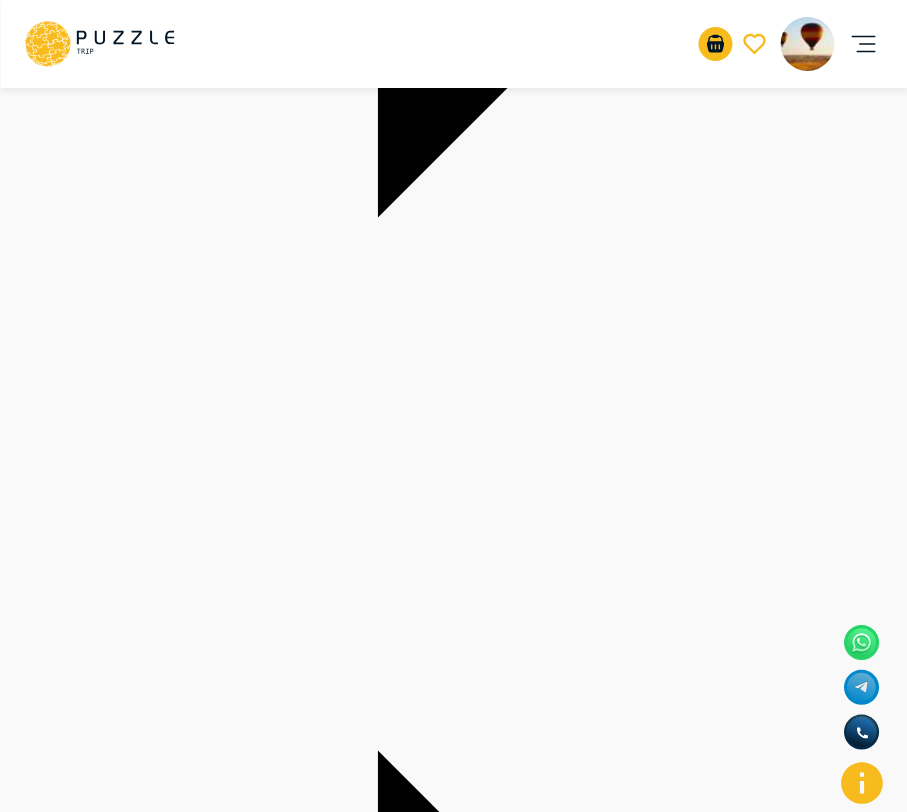 click on "Найти" at bounding box center (21, 2310) 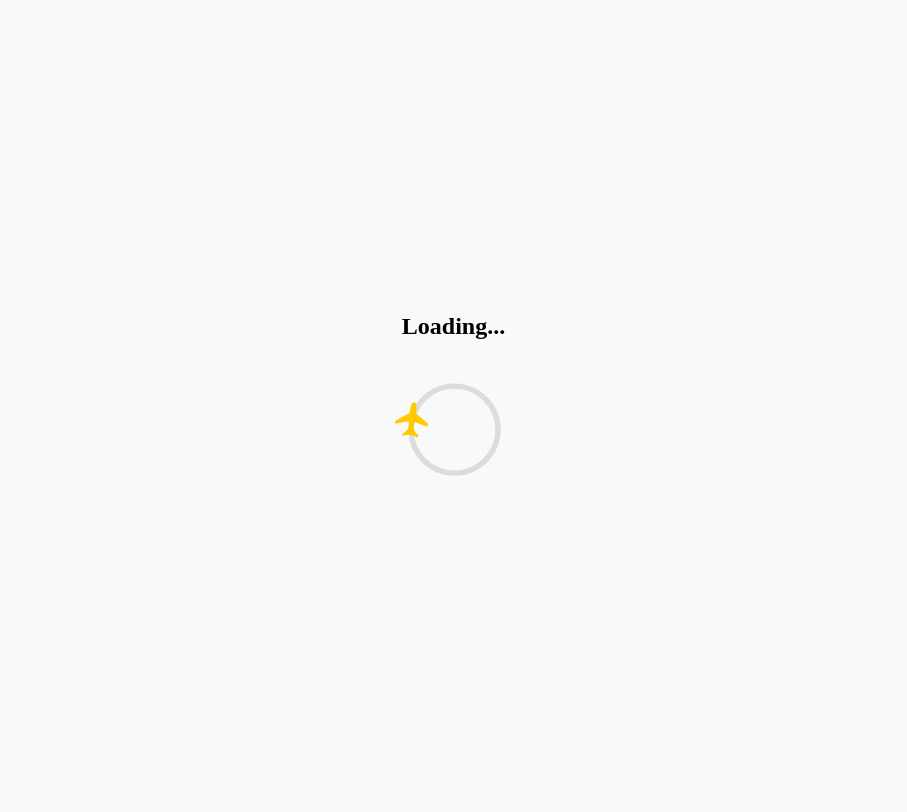scroll, scrollTop: 0, scrollLeft: 0, axis: both 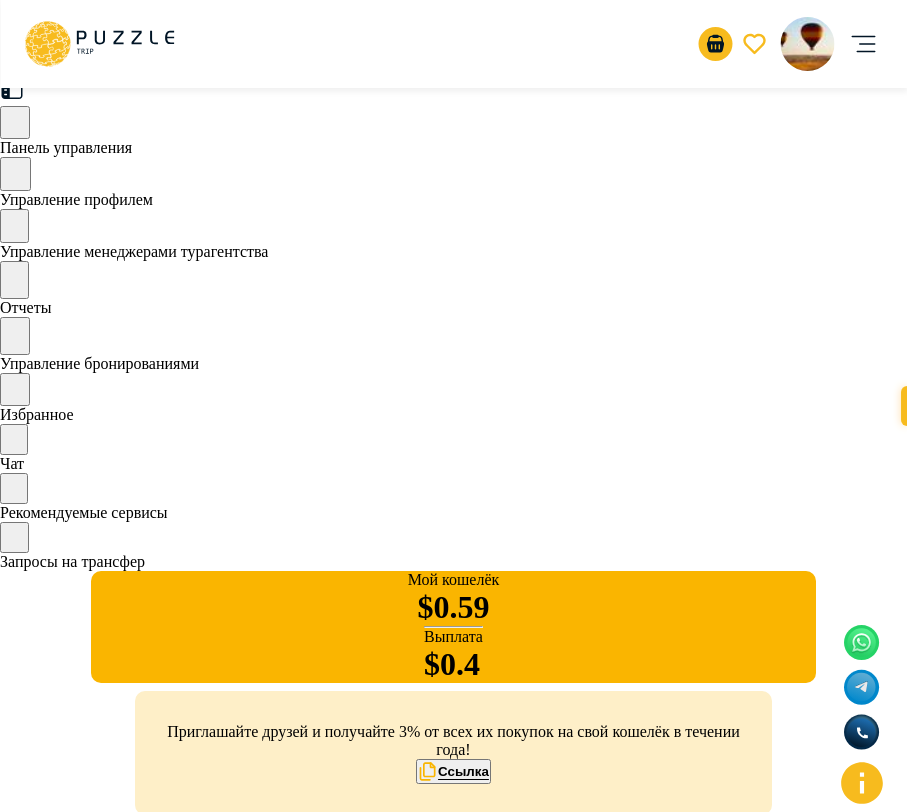 click on "Zvartnots International Airport (EVN), Yerevan, Armenia" at bounding box center (332, 1003) 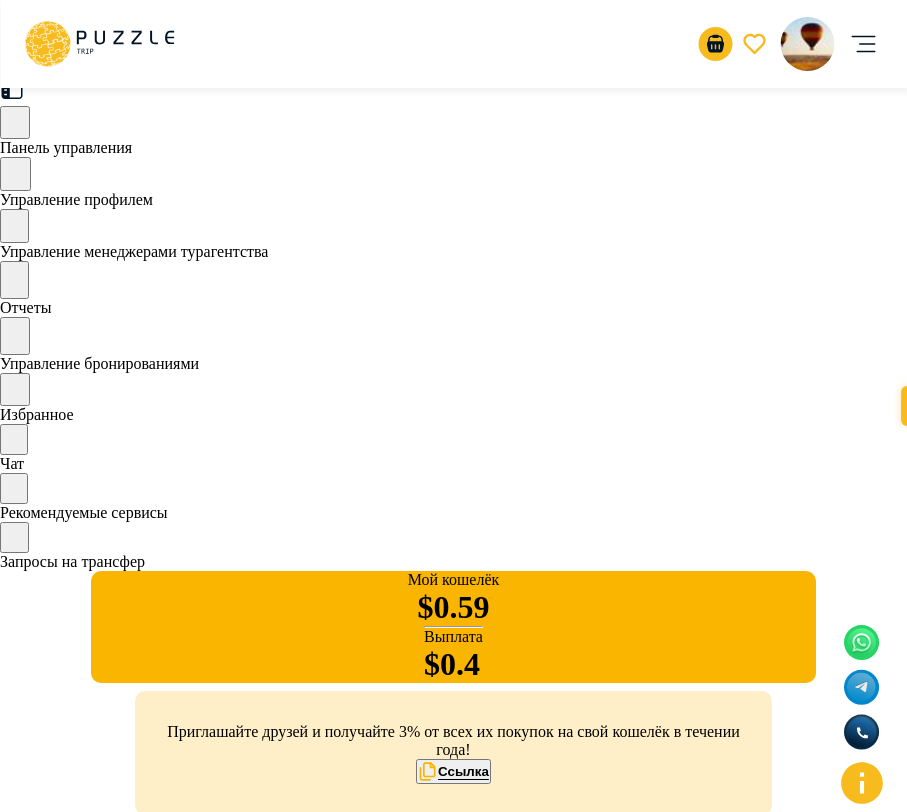 click on "Zvartnots International Airport (EVN), Yerevan, Armenia" at bounding box center [332, 1003] 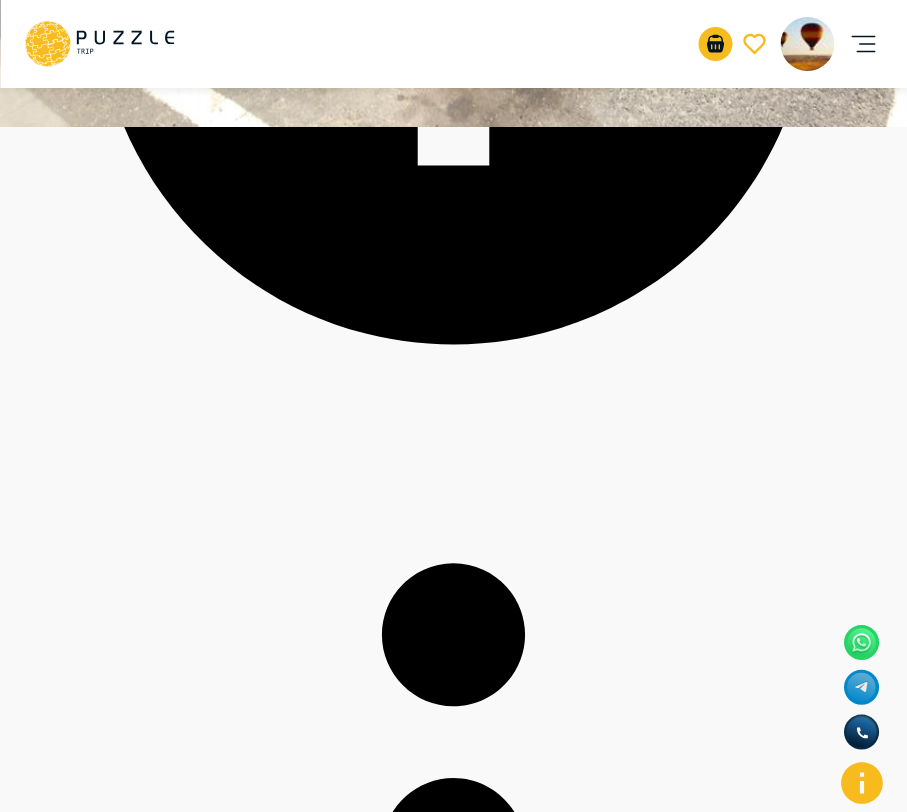 scroll, scrollTop: 0, scrollLeft: 0, axis: both 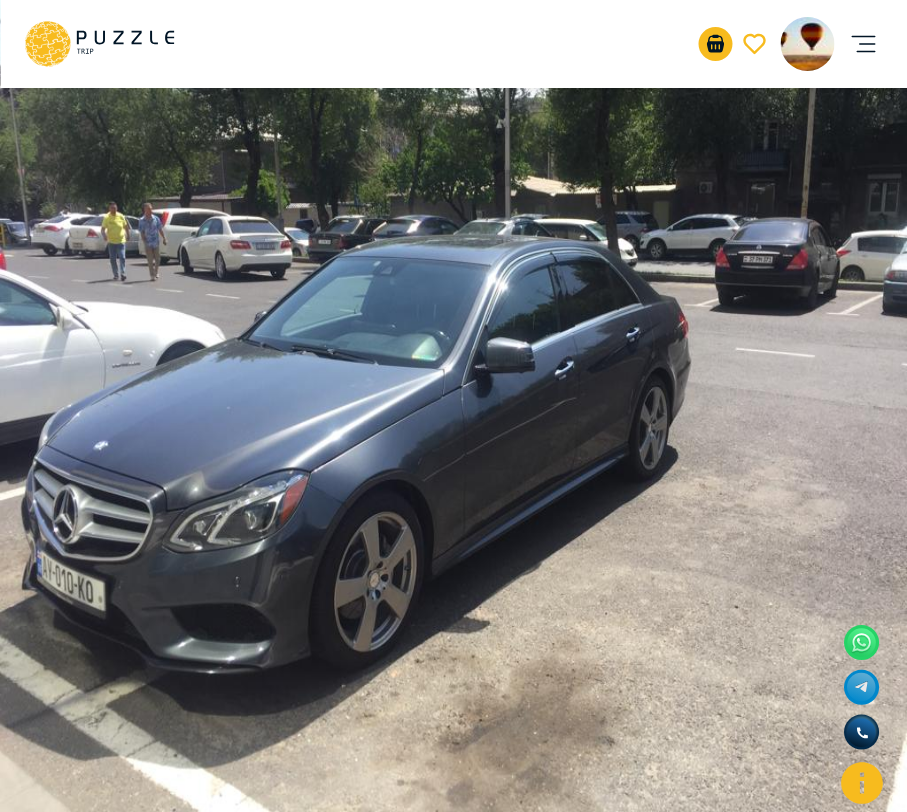 click on "Отменить запрос" at bounding box center [79, 121] 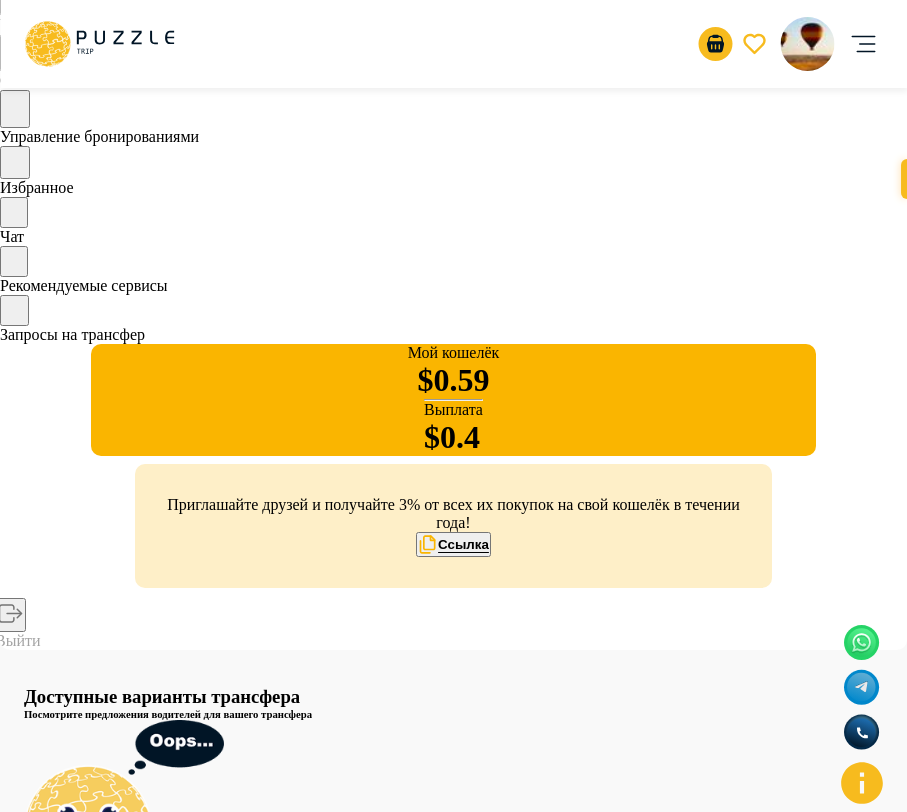 scroll, scrollTop: 0, scrollLeft: 0, axis: both 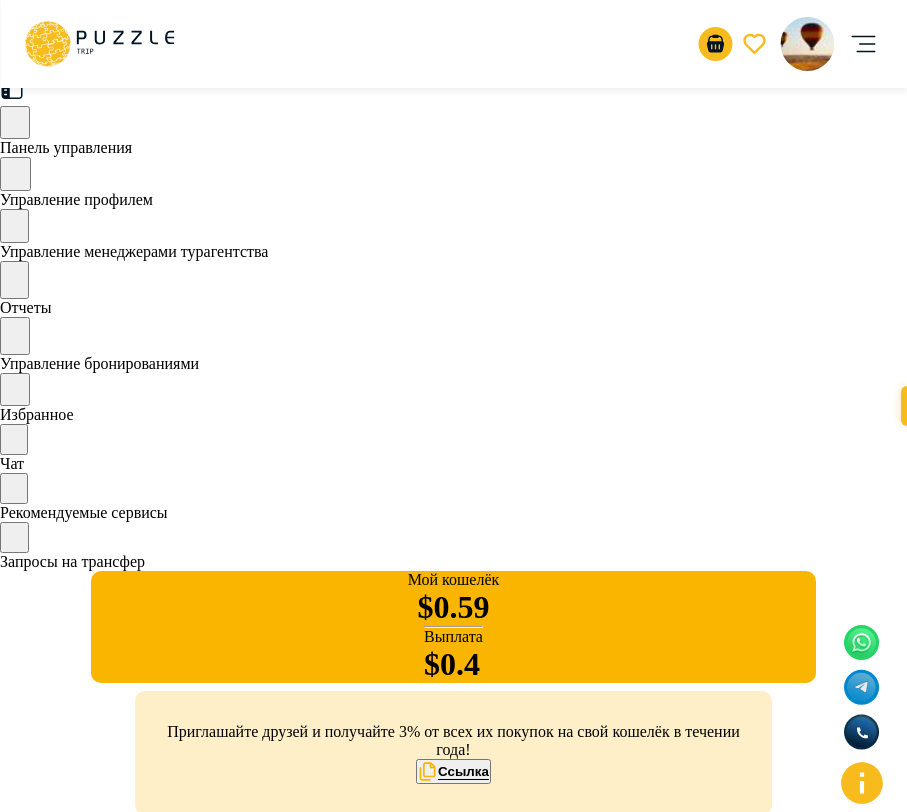 click on "Рекомендуемые сервисы" at bounding box center (453, 497) 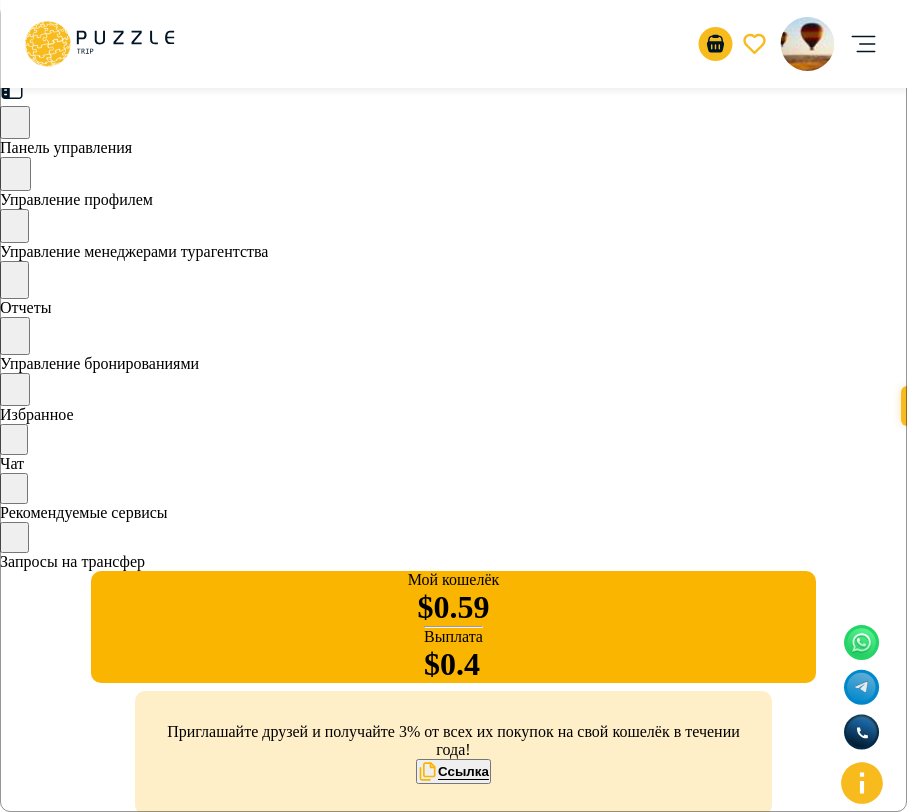 type 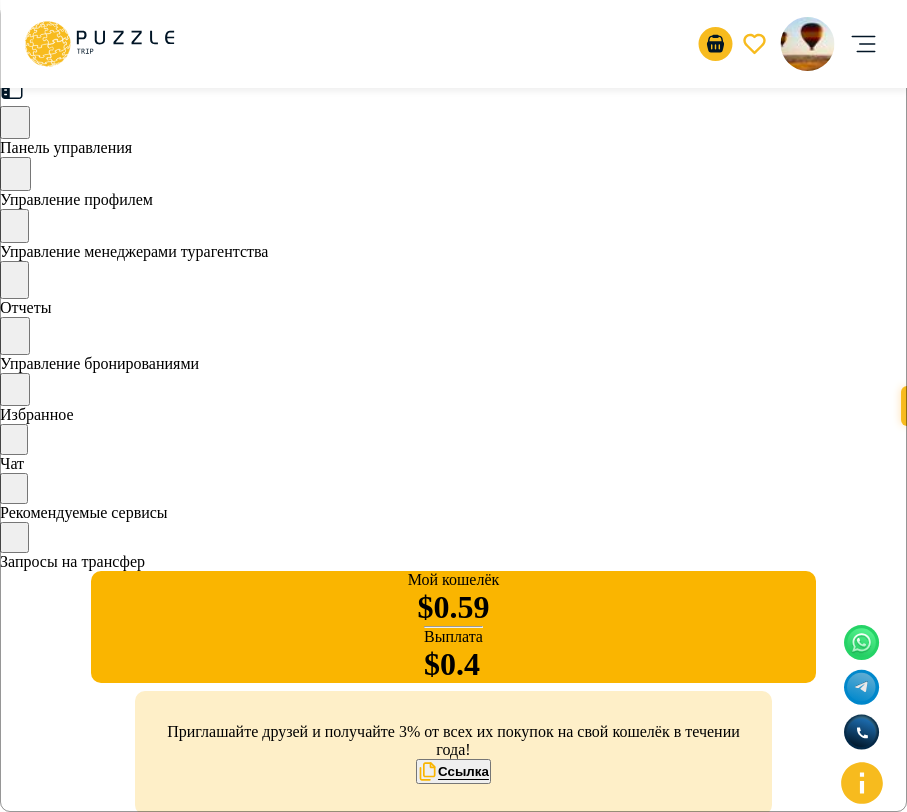 click on "Панель управления" at bounding box center [66, 147] 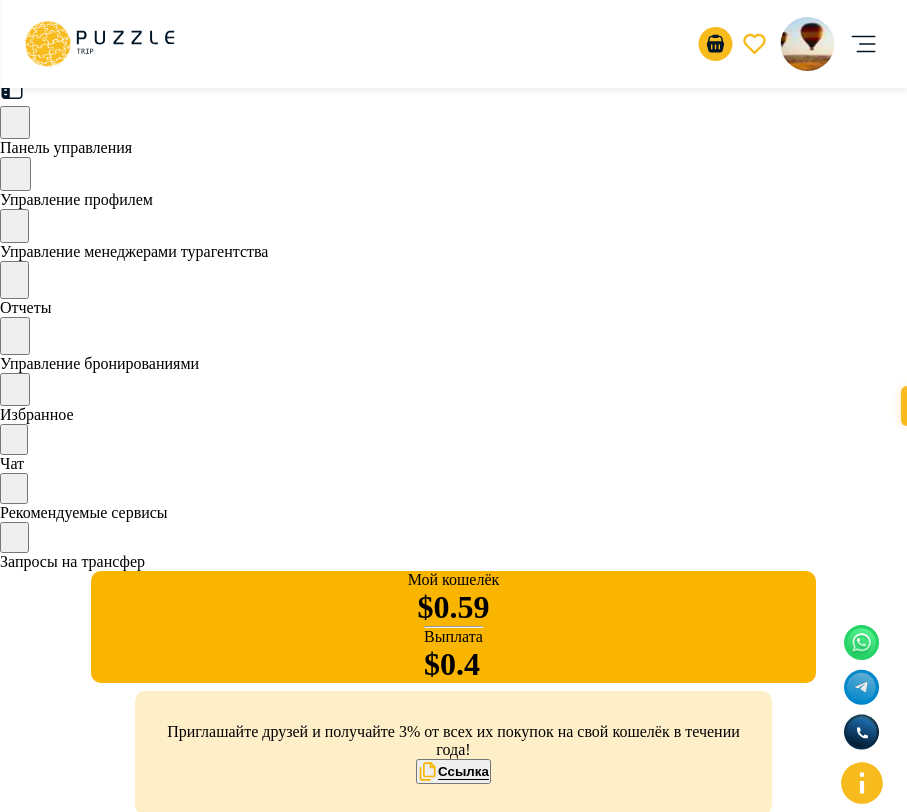 click 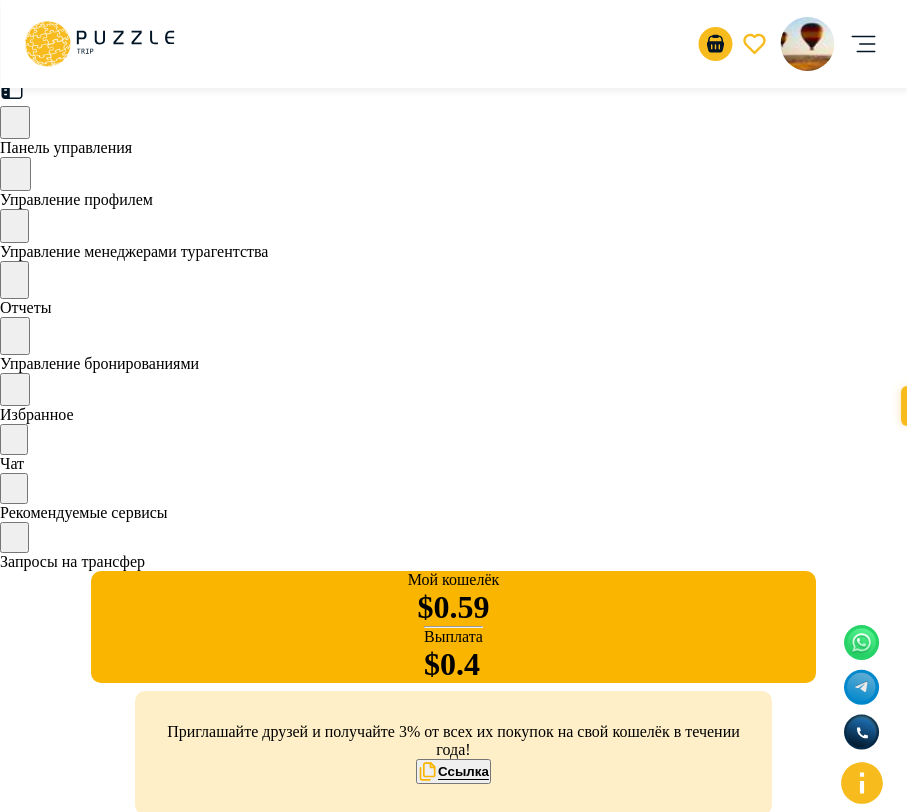click on "Управление профилем" at bounding box center [453, 3199] 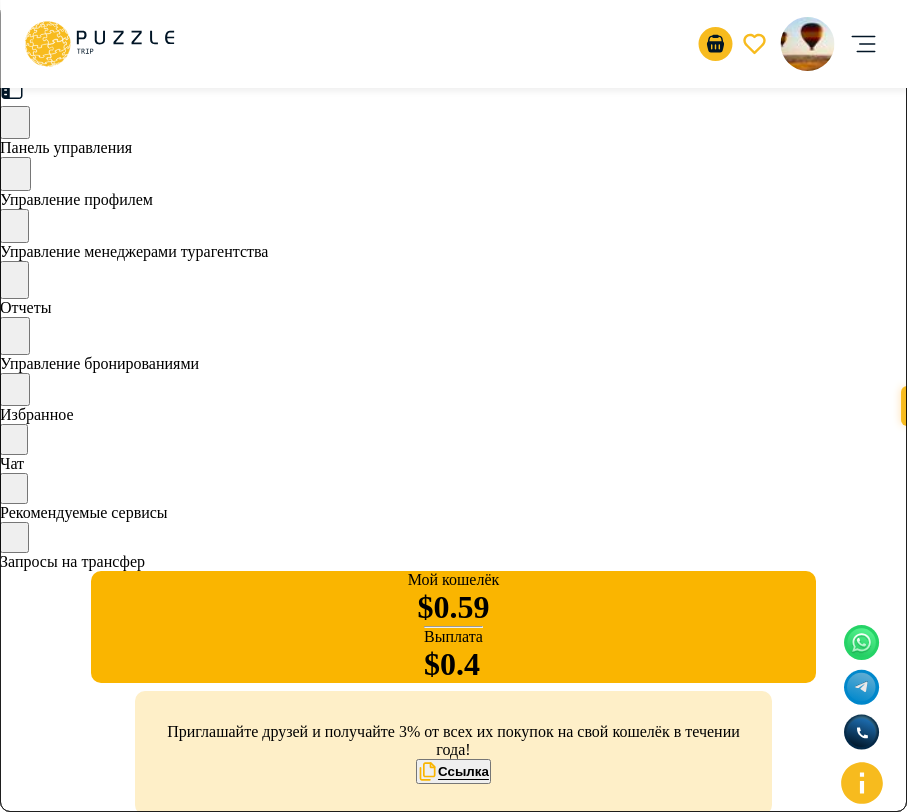 click 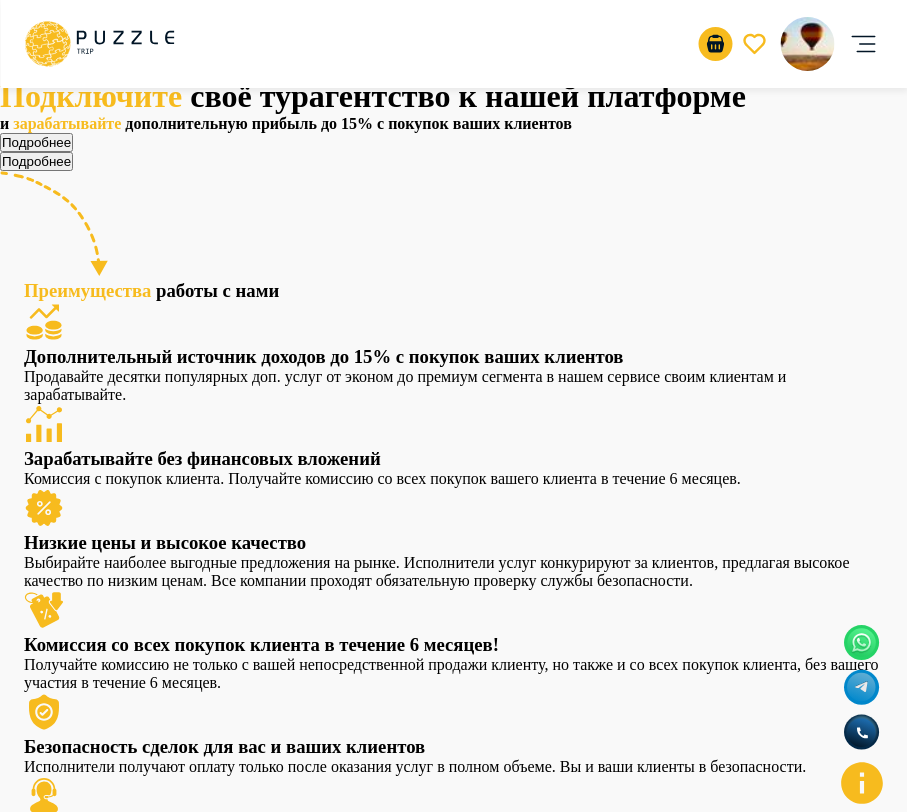 click 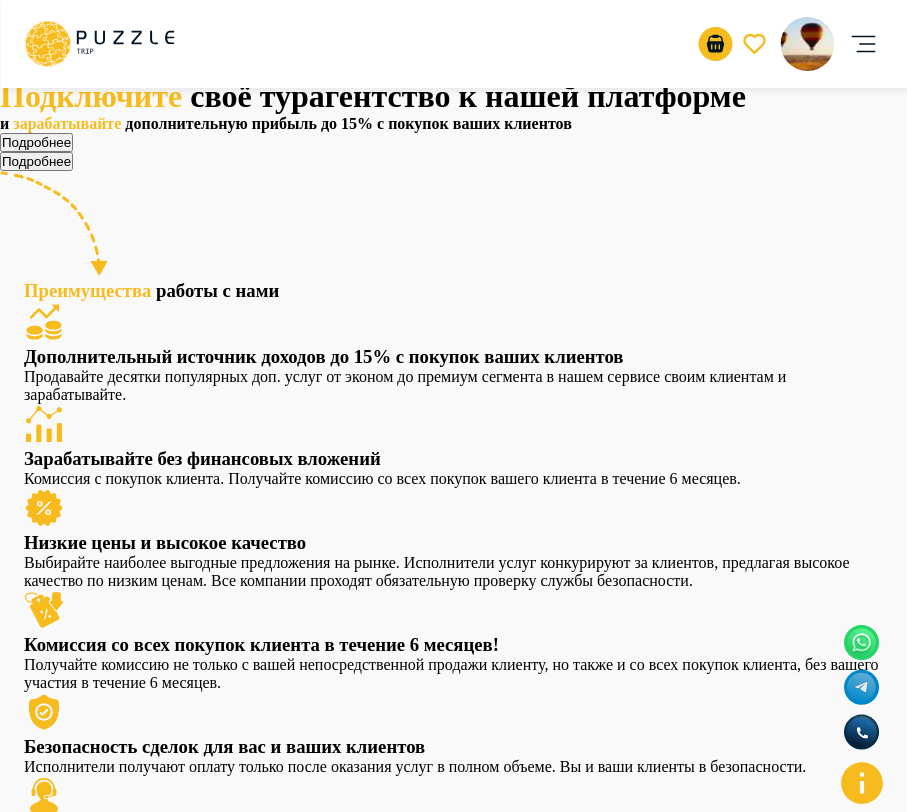 click on "Панель управления" at bounding box center (453, 5425) 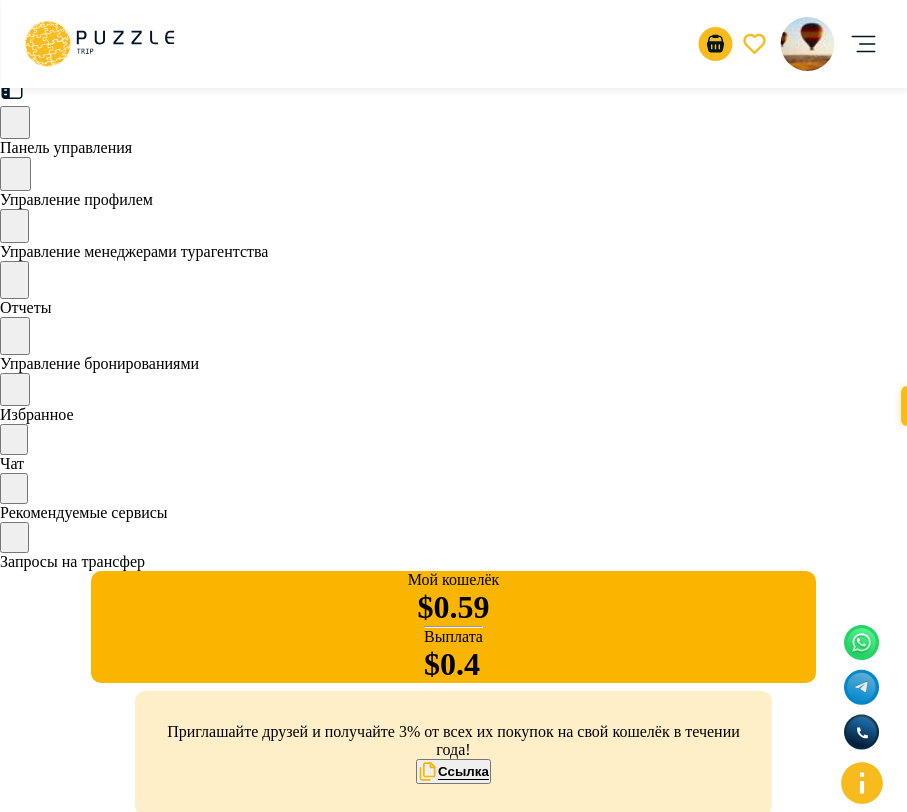 click on "Управление бронированиями" at bounding box center [99, 363] 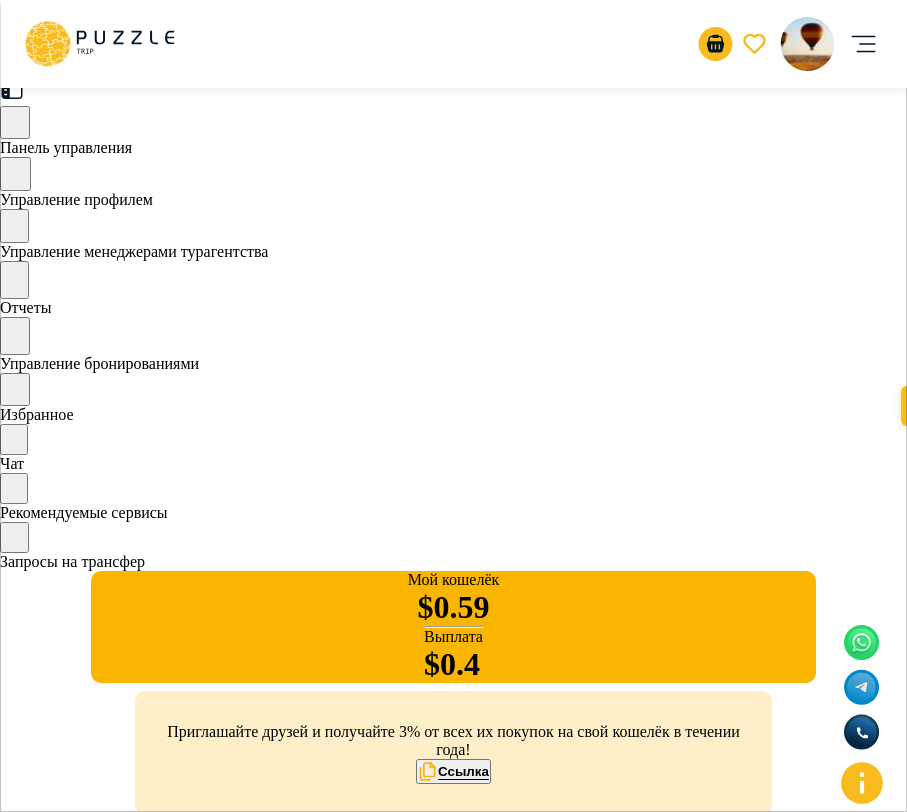 click on "Отмененные" at bounding box center (185, 1932) 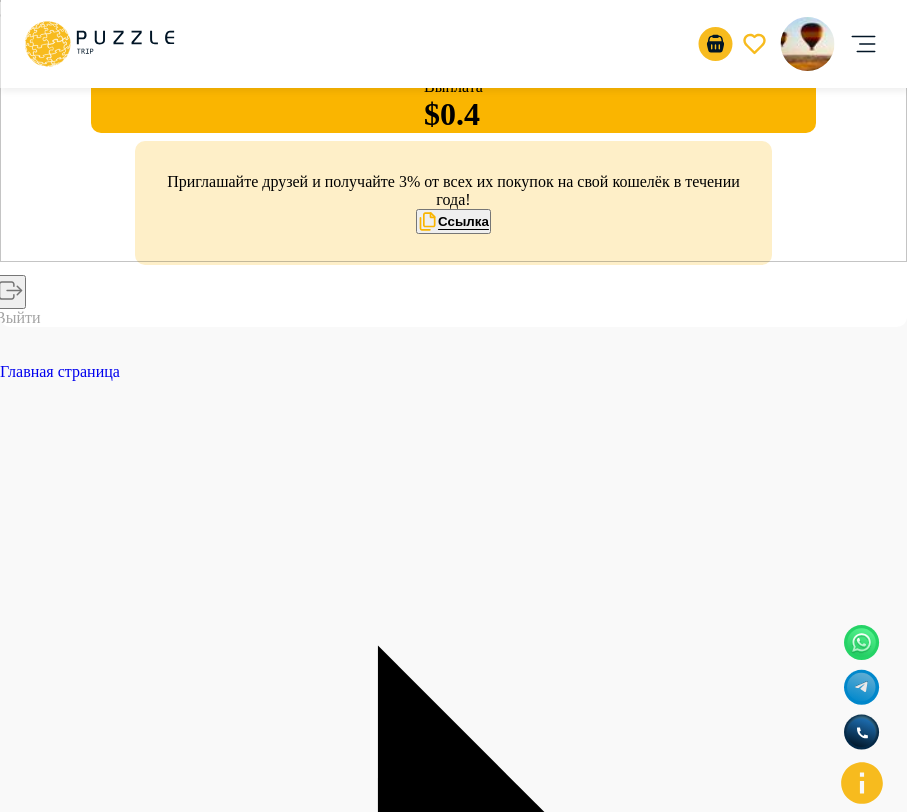 scroll, scrollTop: 542, scrollLeft: 0, axis: vertical 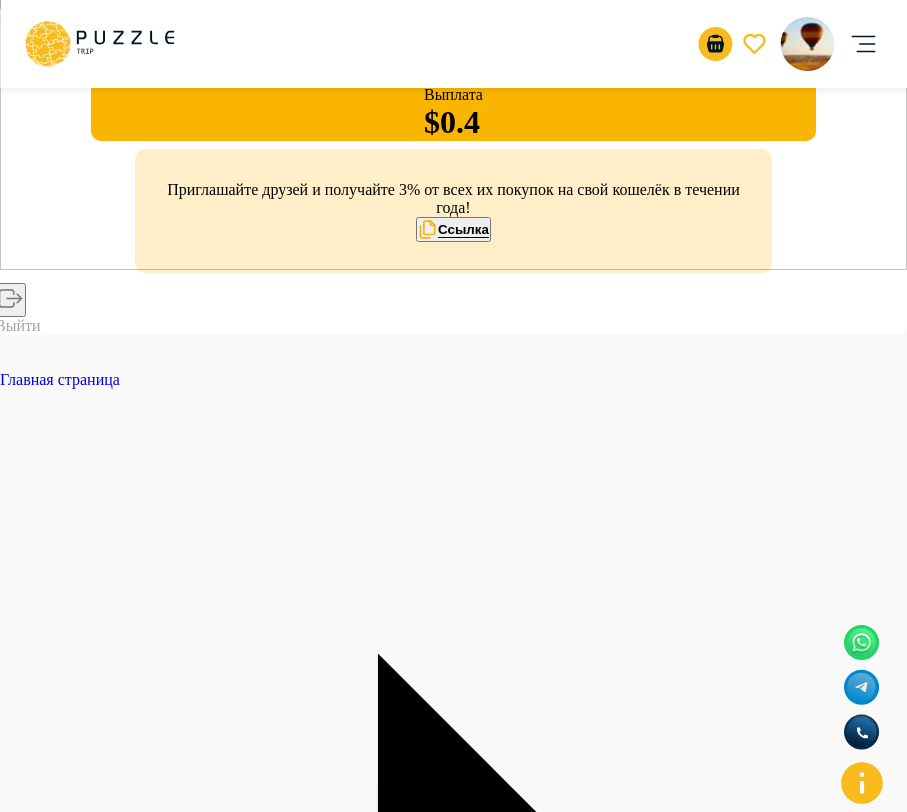 click on "ID бронирования  -  1621" at bounding box center [475, 3914] 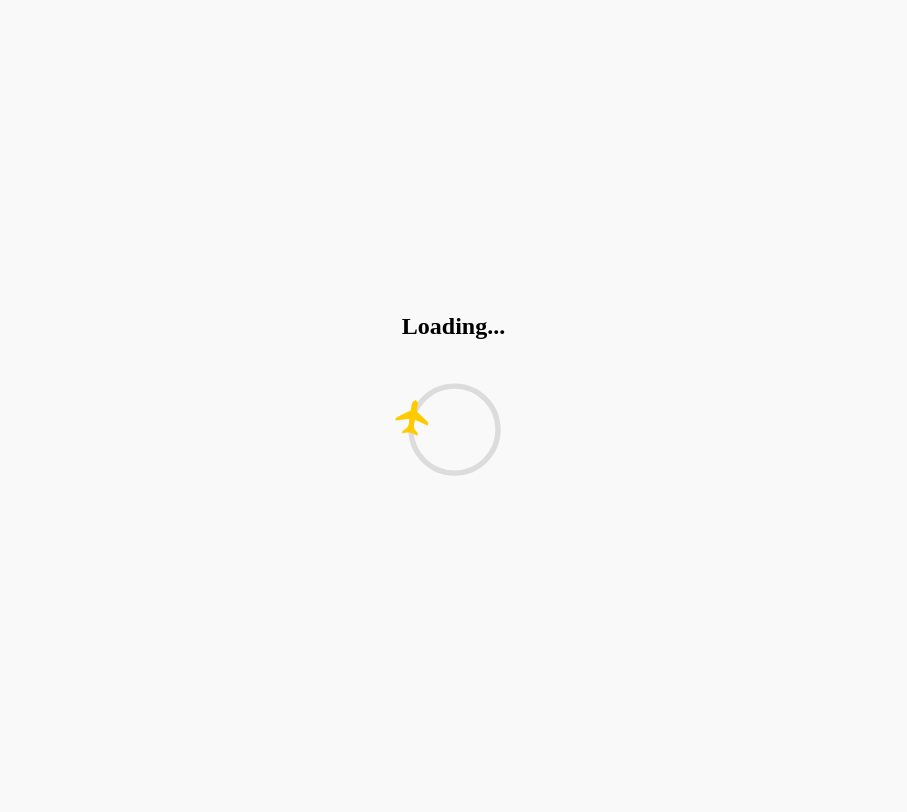 scroll, scrollTop: 0, scrollLeft: 0, axis: both 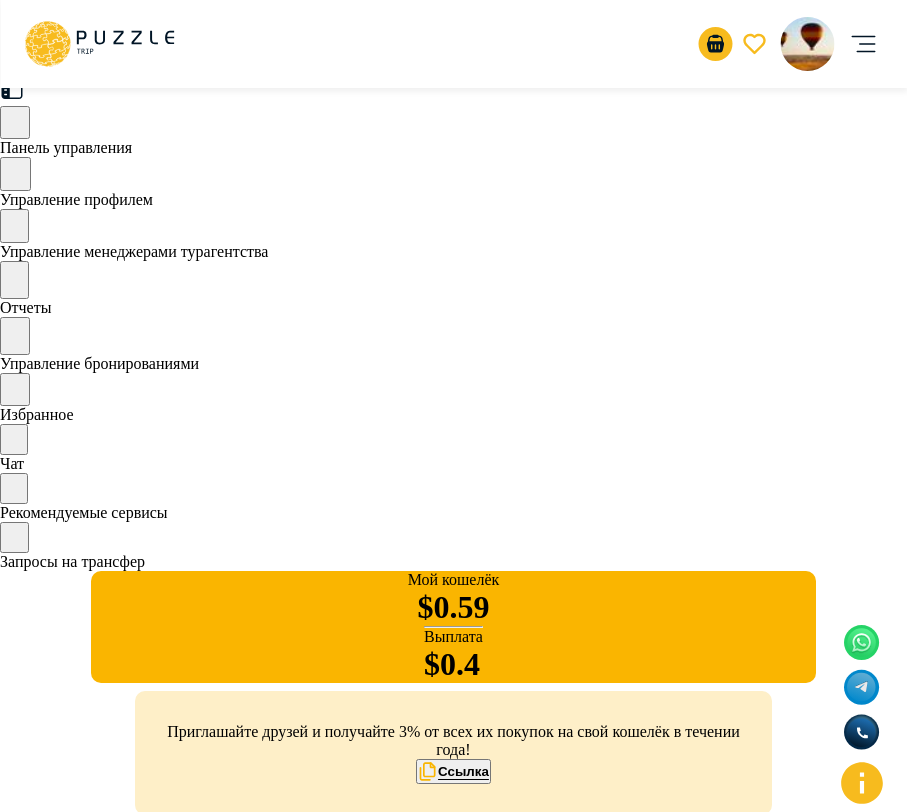 click on "Назад" at bounding box center [34, 930] 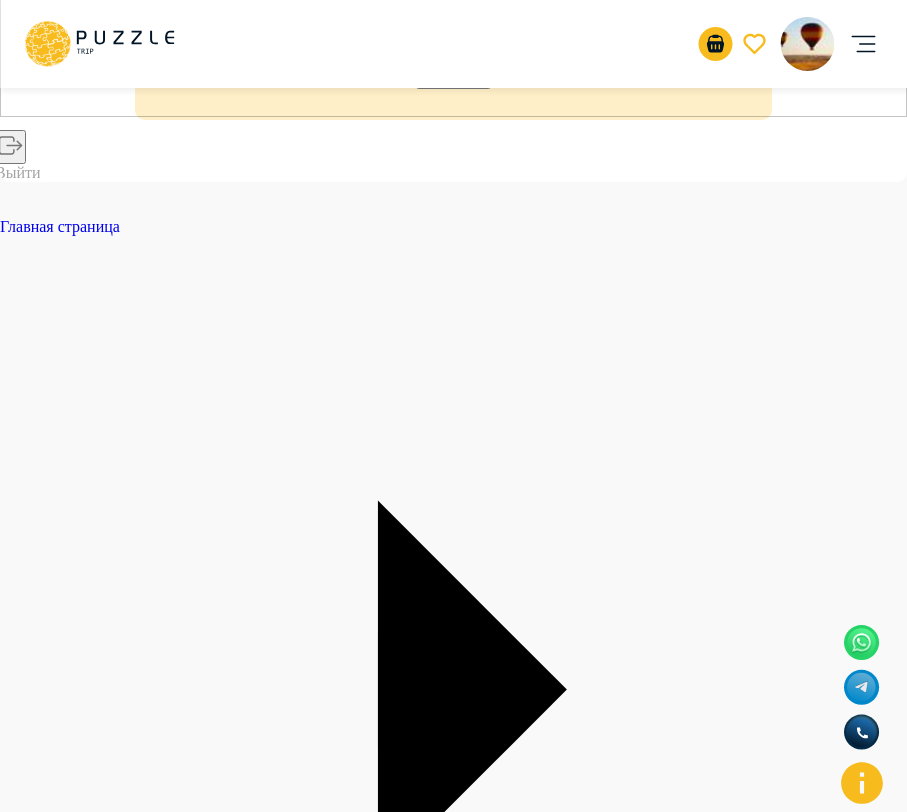 scroll, scrollTop: 0, scrollLeft: 0, axis: both 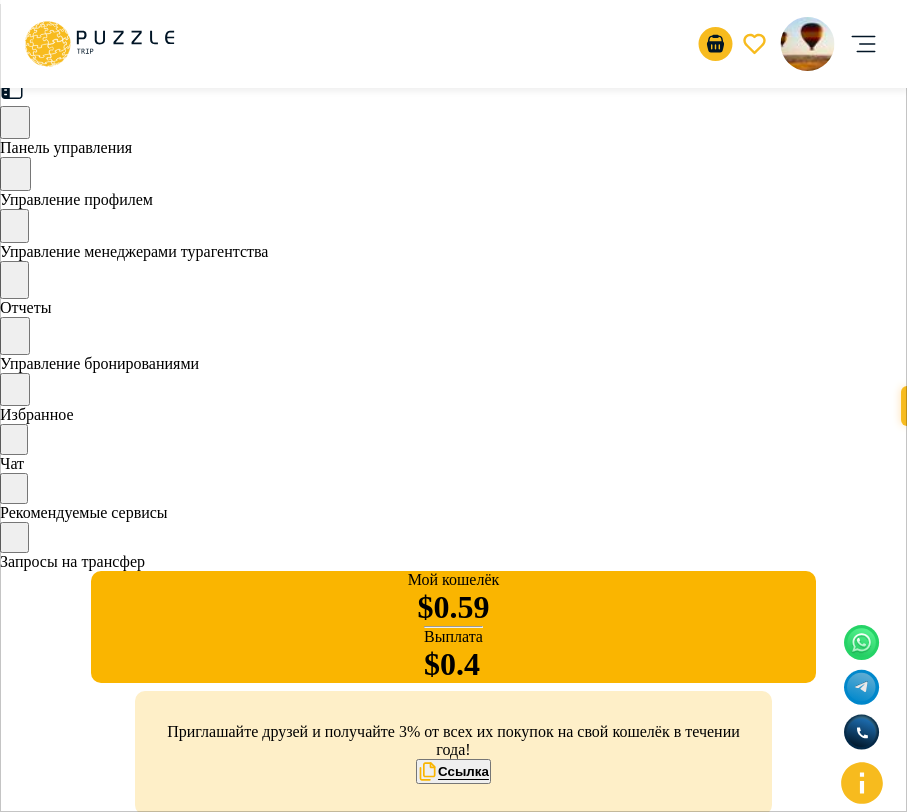 click on "Отмененные" at bounding box center [185, 1932] 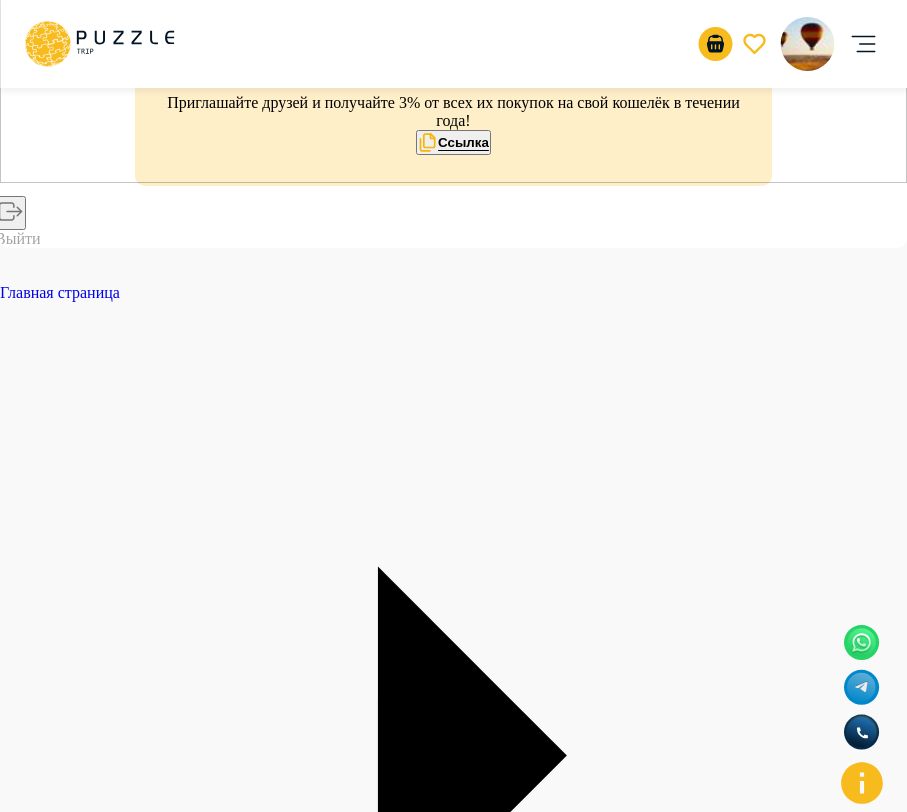 scroll, scrollTop: 622, scrollLeft: 0, axis: vertical 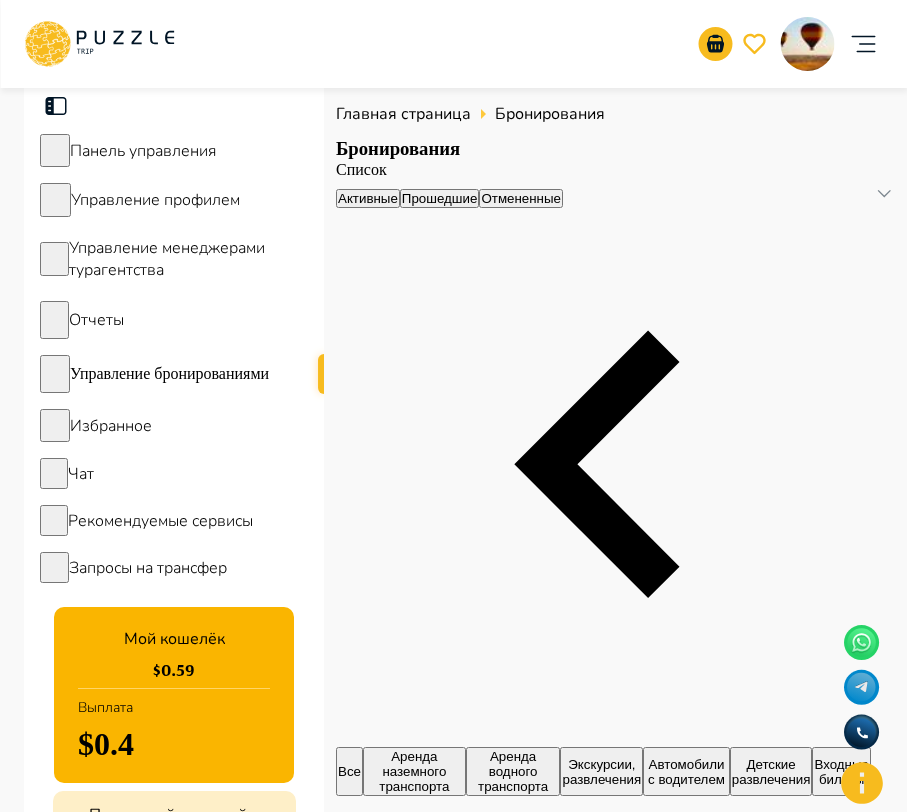click on "Отмененные" at bounding box center (521, 198) 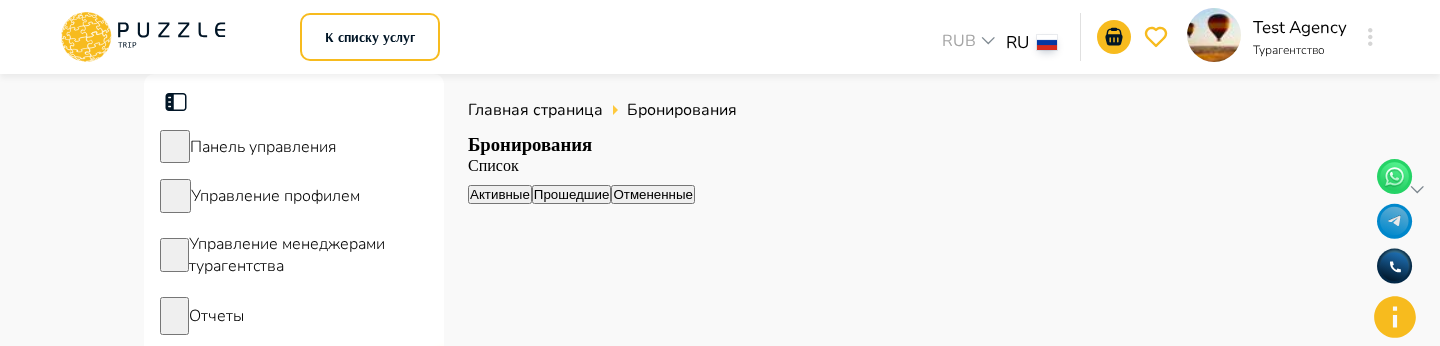click on "Прошедшие" at bounding box center [572, 194] 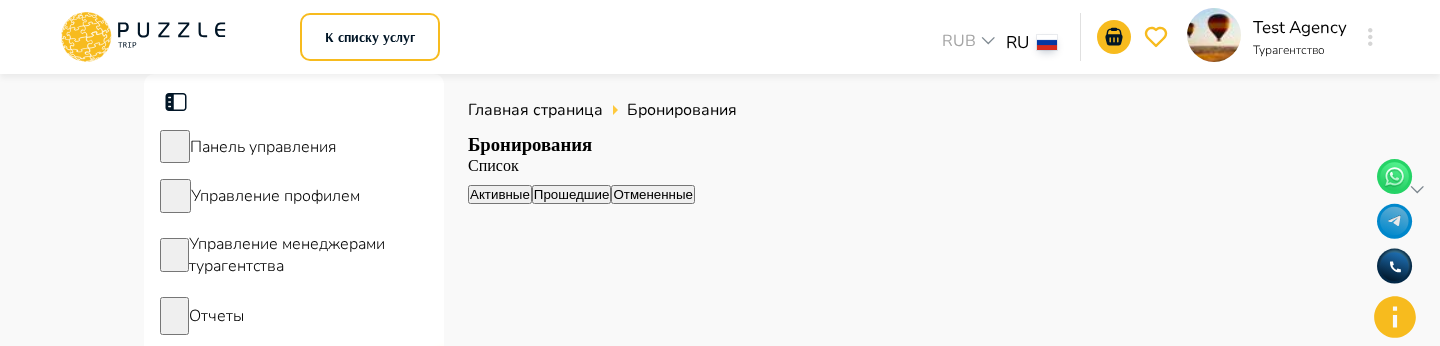 click on "Отмененные" at bounding box center (653, 194) 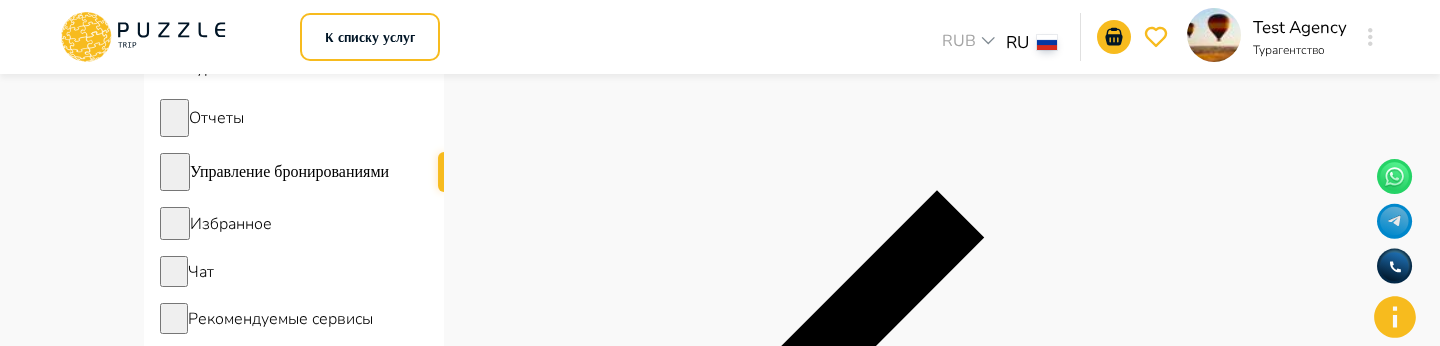 scroll, scrollTop: 211, scrollLeft: 0, axis: vertical 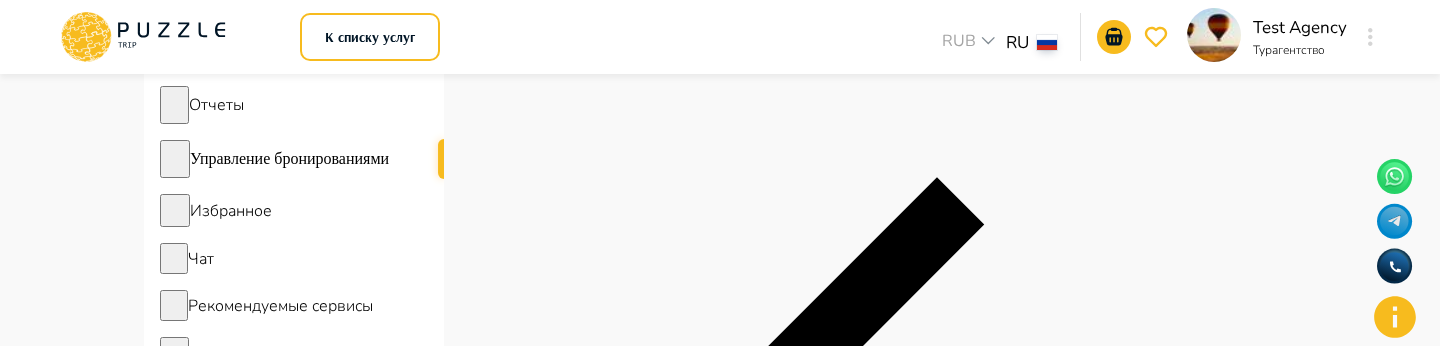 click on "Великолепная Абхазия" at bounding box center (919, 1872) 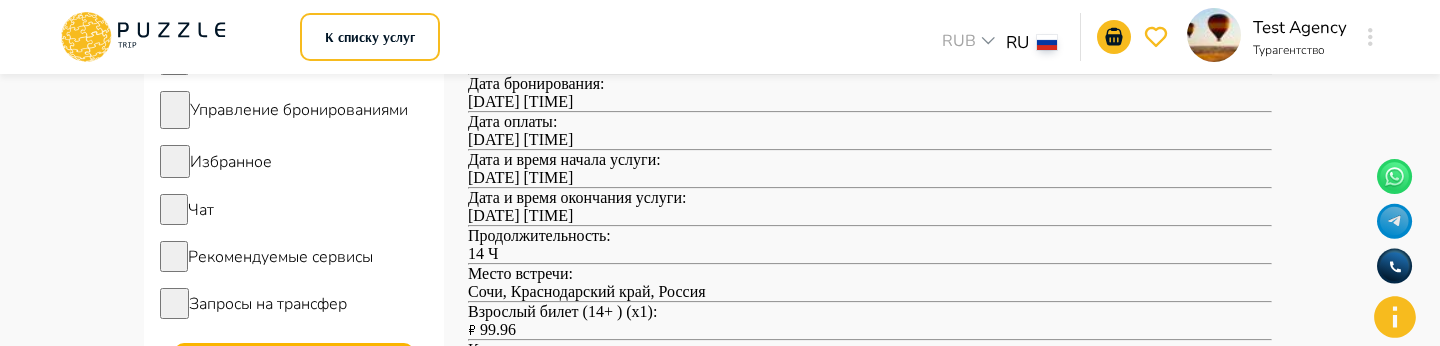 scroll, scrollTop: 0, scrollLeft: 0, axis: both 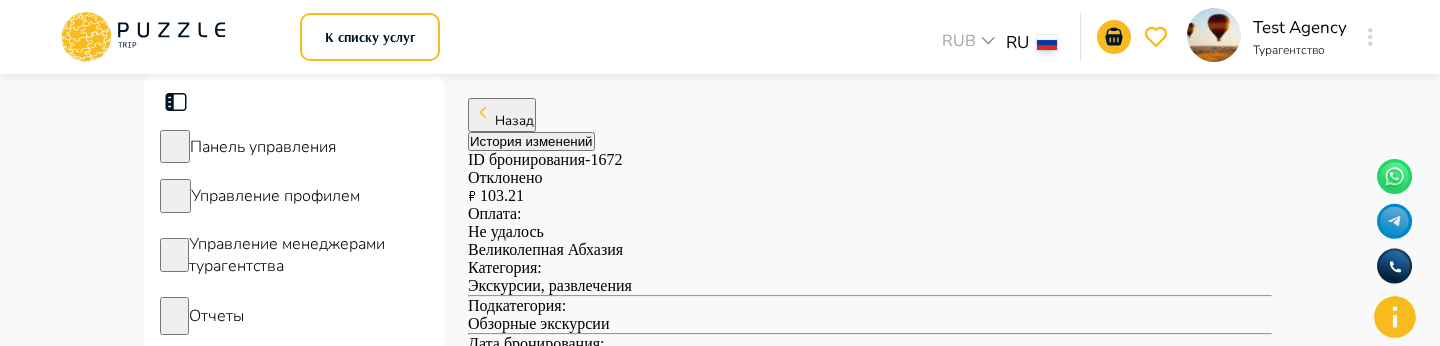 click at bounding box center [643, 876] 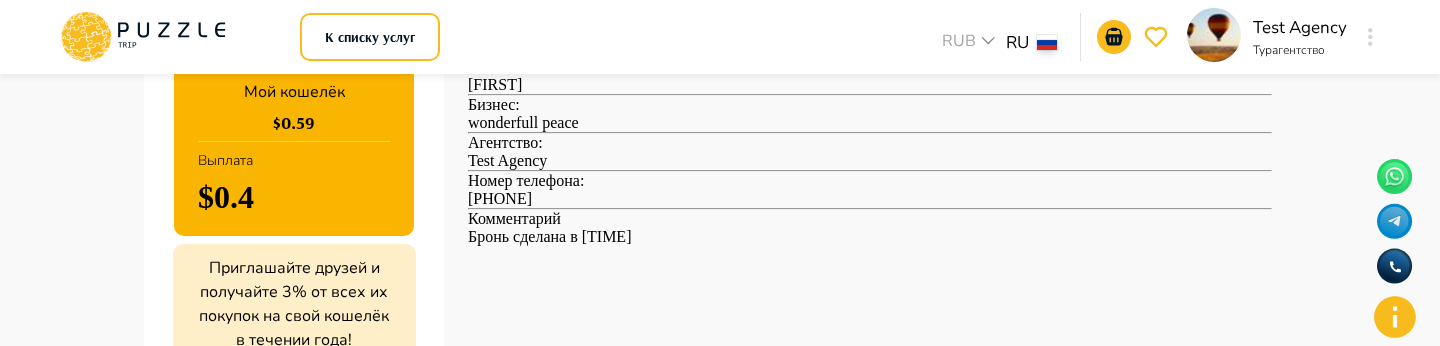 scroll, scrollTop: 0, scrollLeft: 0, axis: both 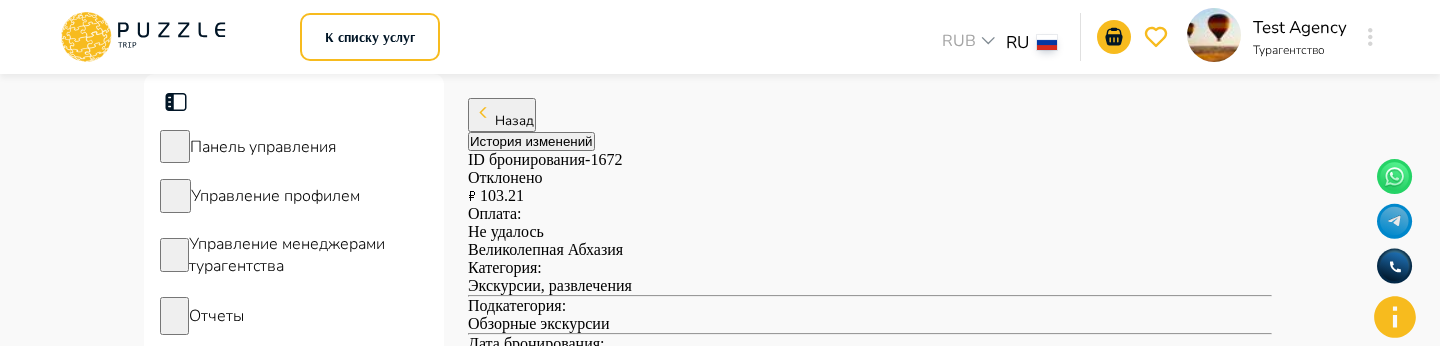 click on "Назад" at bounding box center (514, 121) 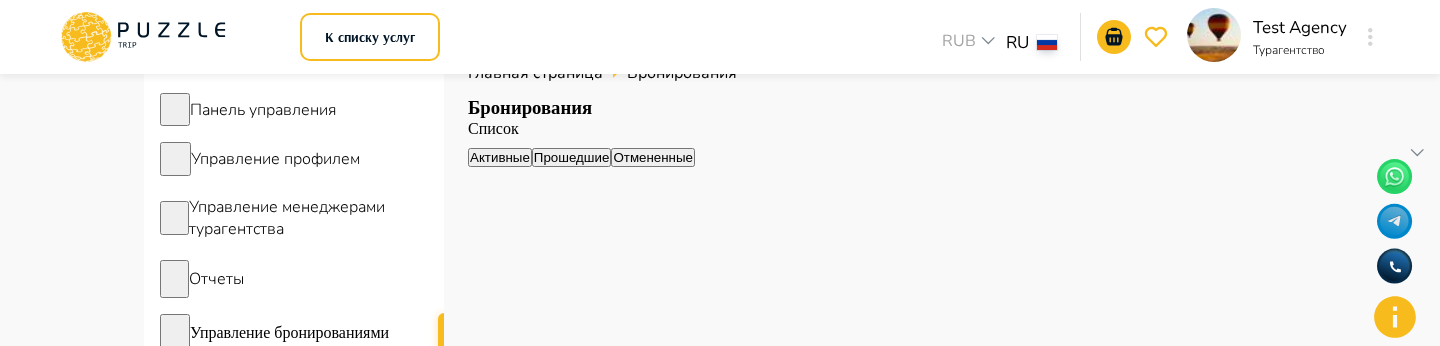 scroll, scrollTop: 79, scrollLeft: 0, axis: vertical 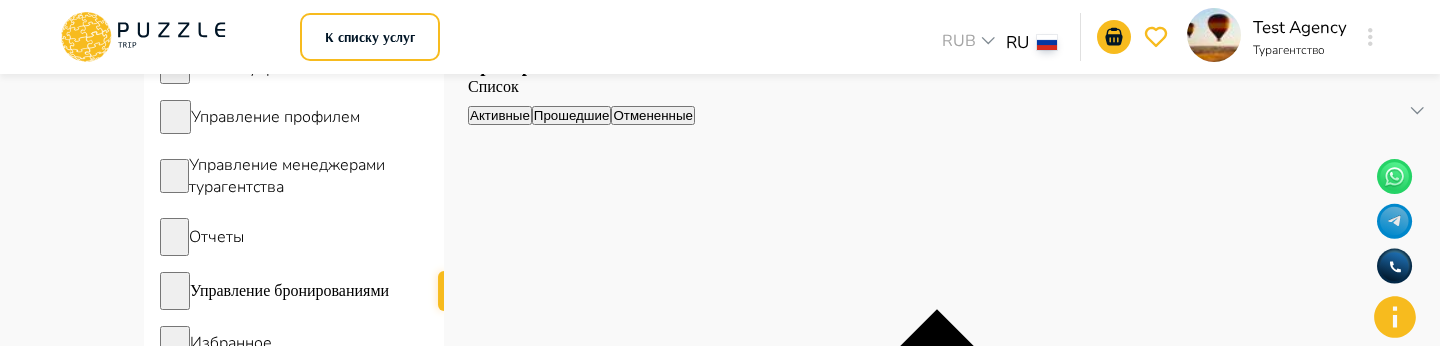 click on "Отмененные" at bounding box center (653, 115) 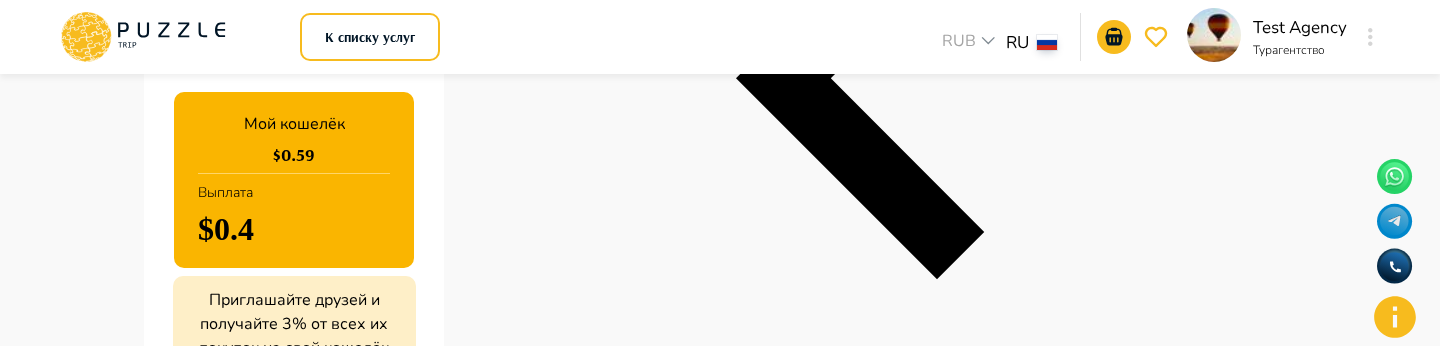 scroll, scrollTop: 497, scrollLeft: 0, axis: vertical 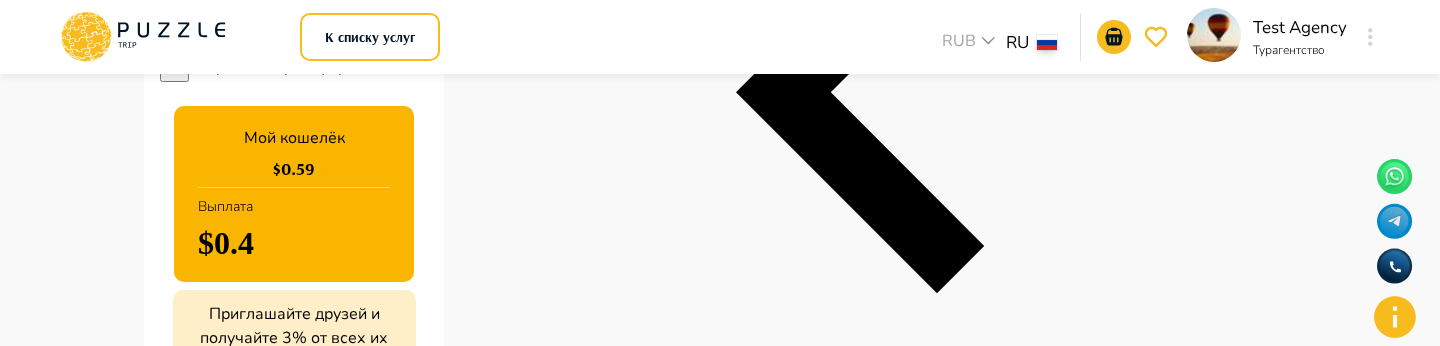 click on "Honda Civic" at bounding box center (919, 1706) 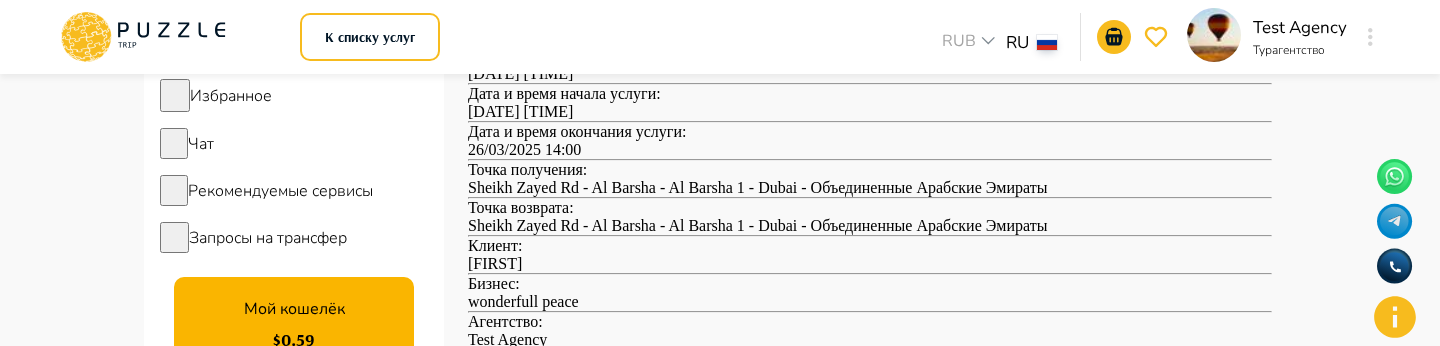 scroll, scrollTop: 0, scrollLeft: 0, axis: both 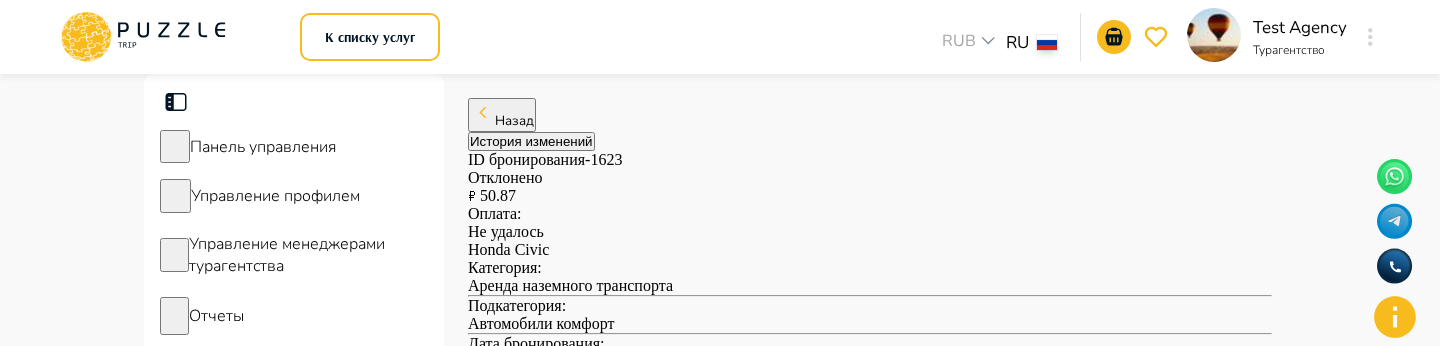click on "Назад" at bounding box center [502, 115] 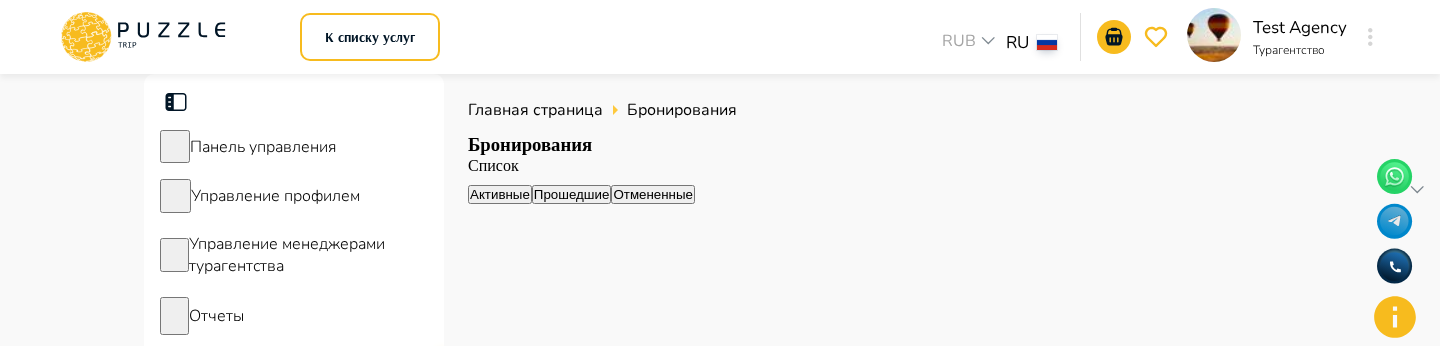 click on "Отмененные" at bounding box center (653, 194) 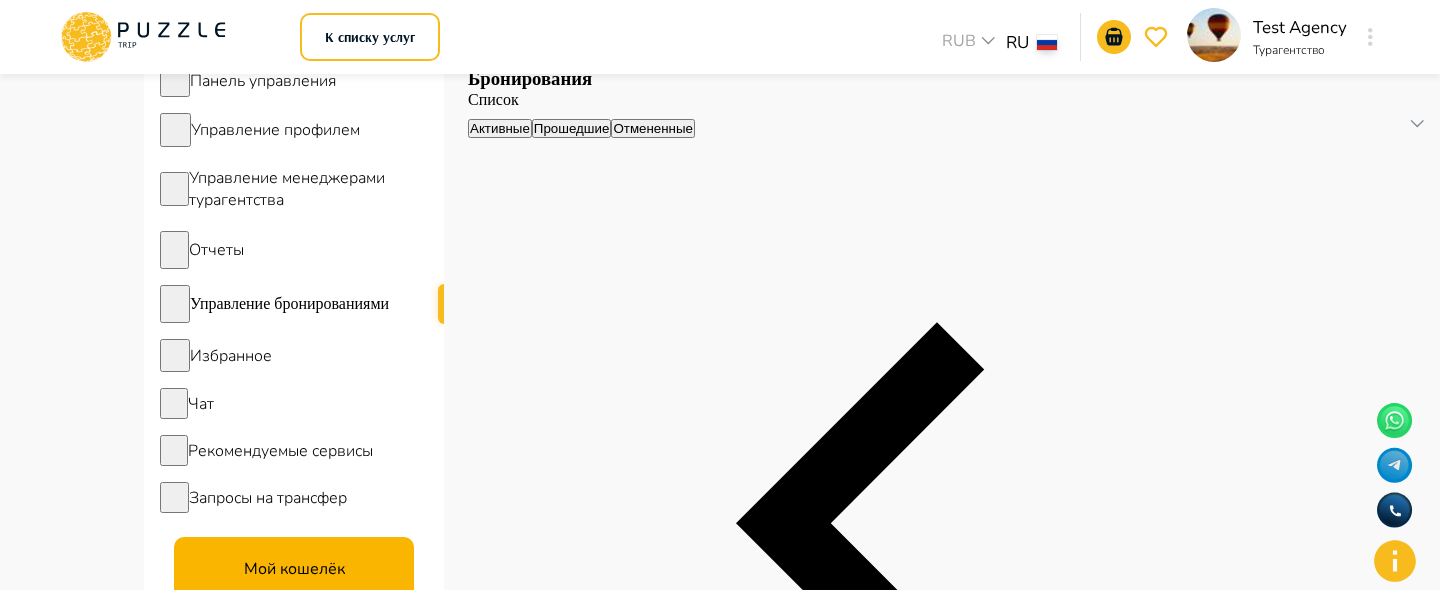 scroll, scrollTop: 0, scrollLeft: 0, axis: both 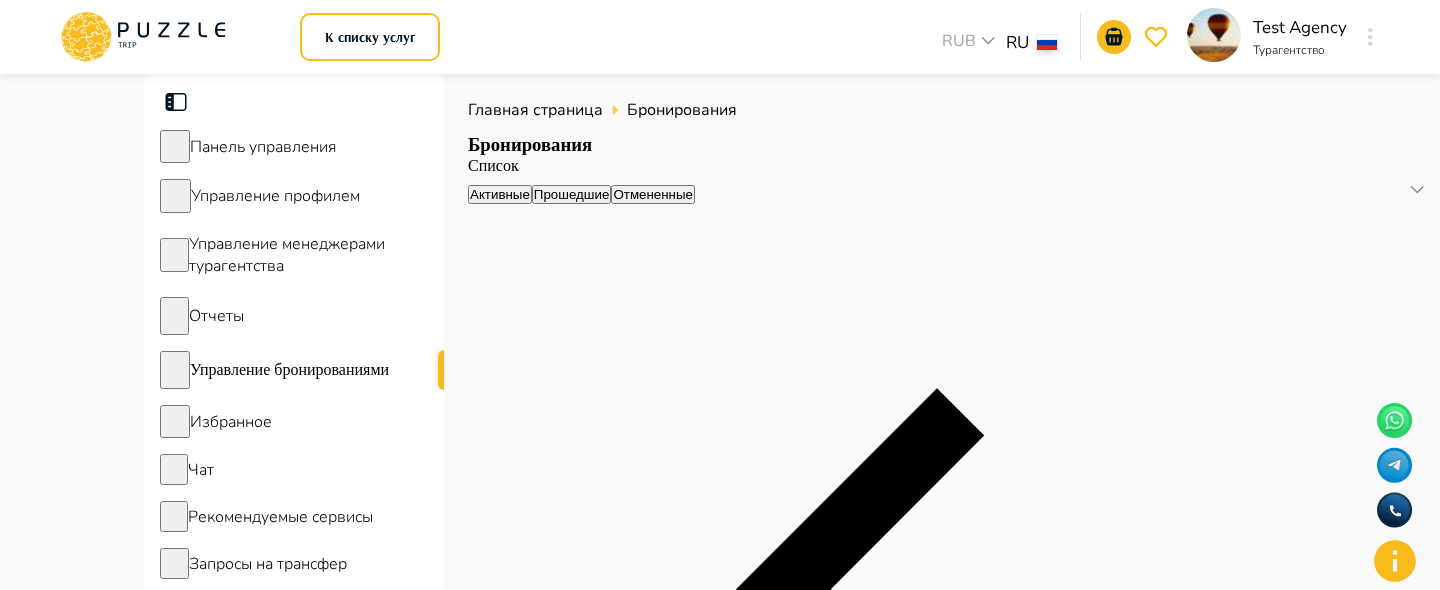 click on "Прошедшие" at bounding box center [572, 194] 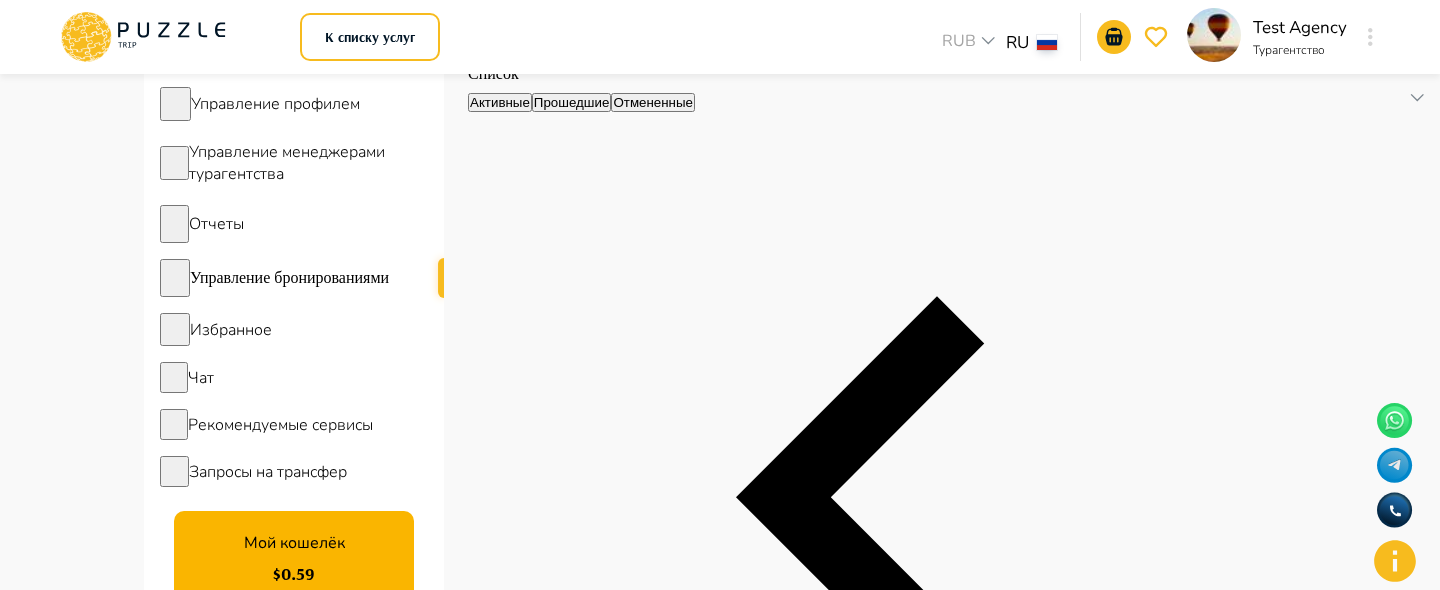 scroll, scrollTop: 0, scrollLeft: 0, axis: both 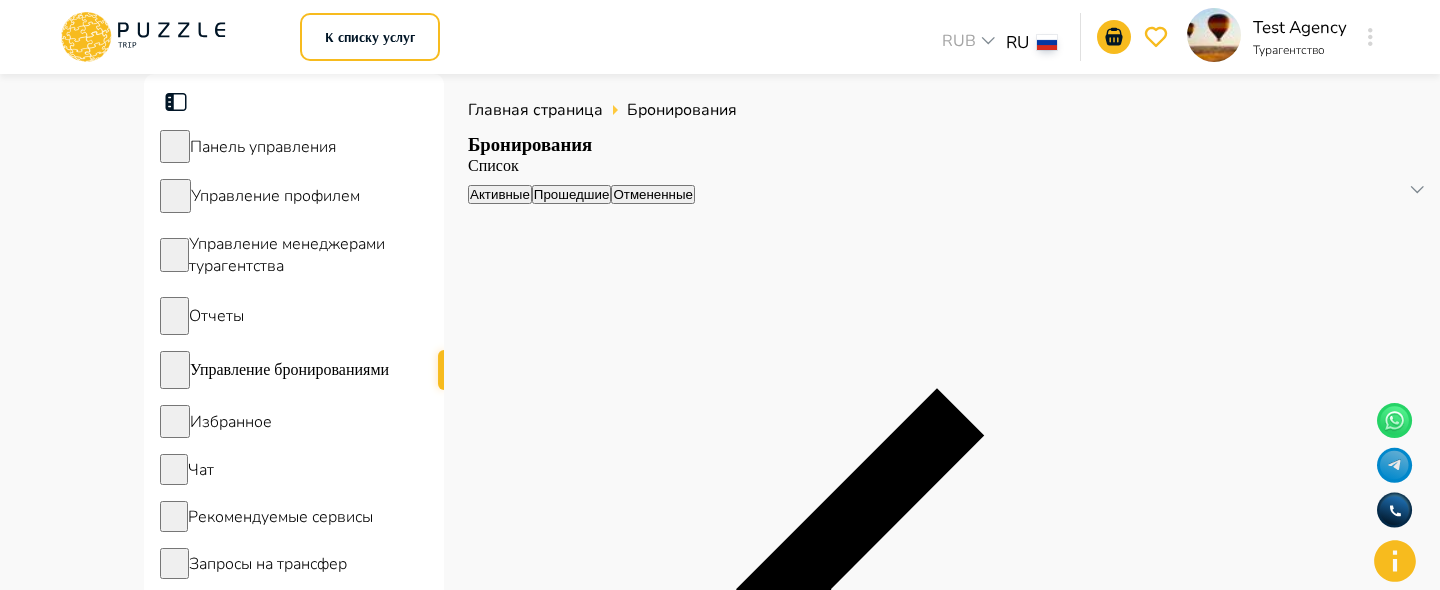 click on "Отмененные" at bounding box center [653, 194] 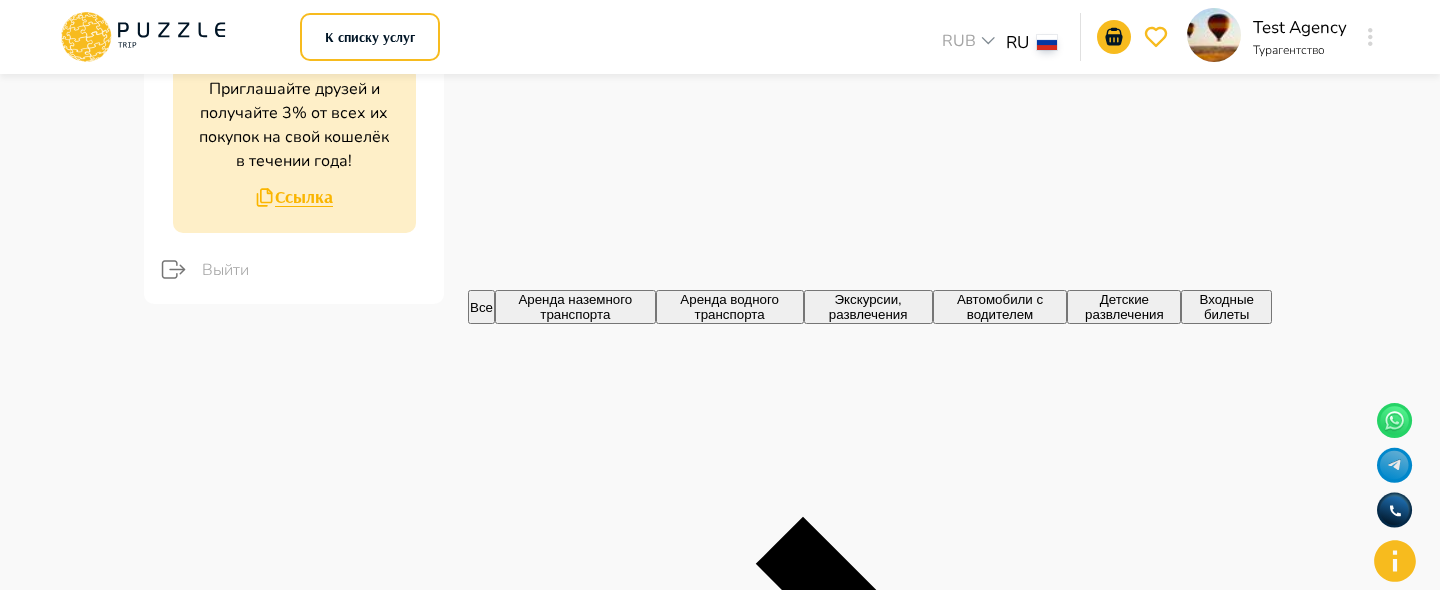 scroll, scrollTop: 737, scrollLeft: 0, axis: vertical 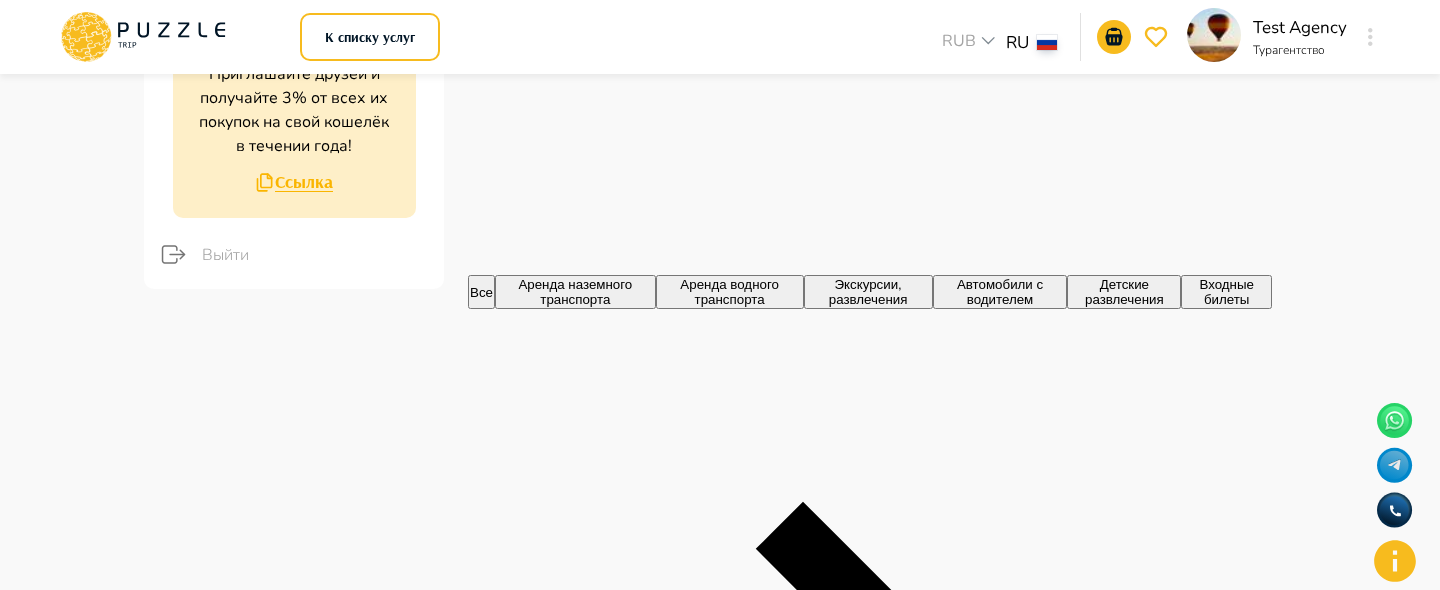 type 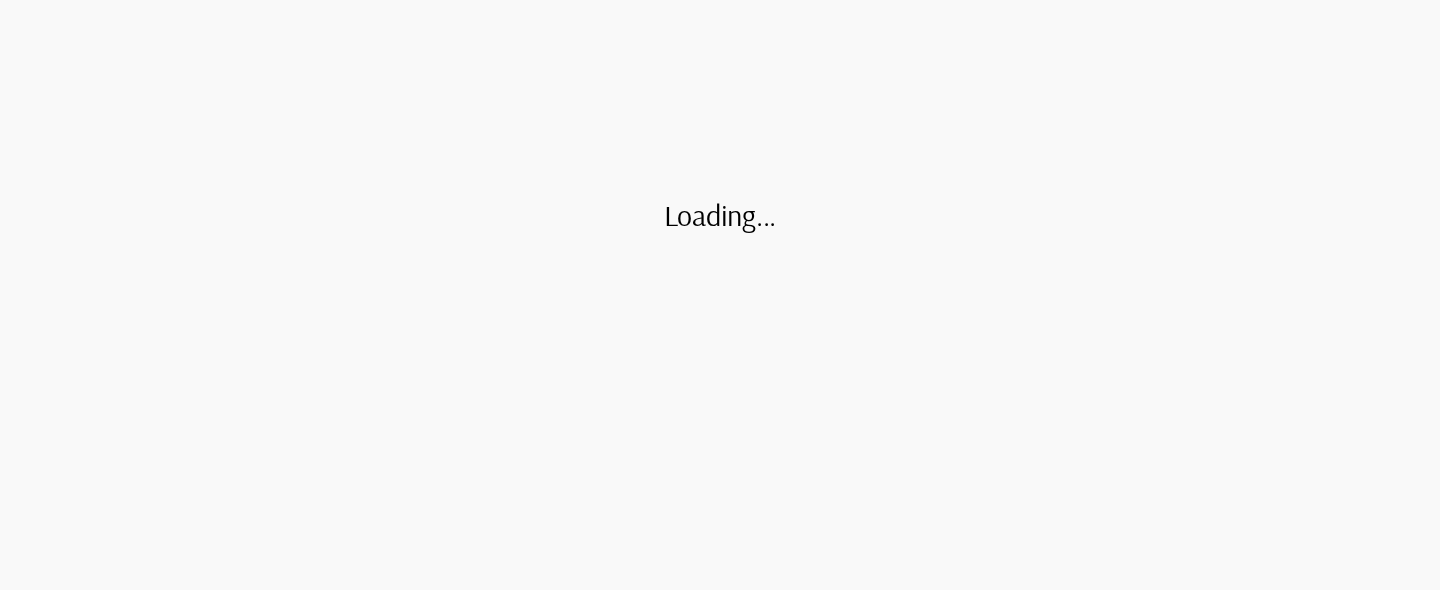 scroll, scrollTop: 0, scrollLeft: 0, axis: both 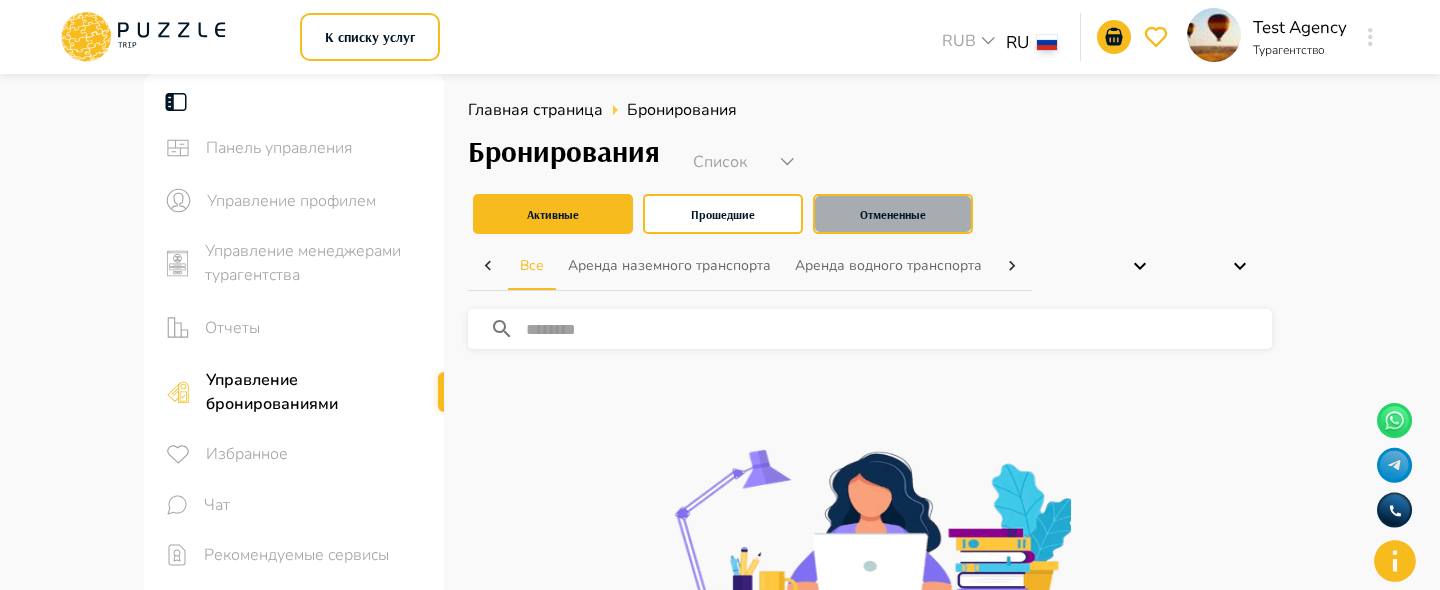 click on "Отмененные" at bounding box center (893, 214) 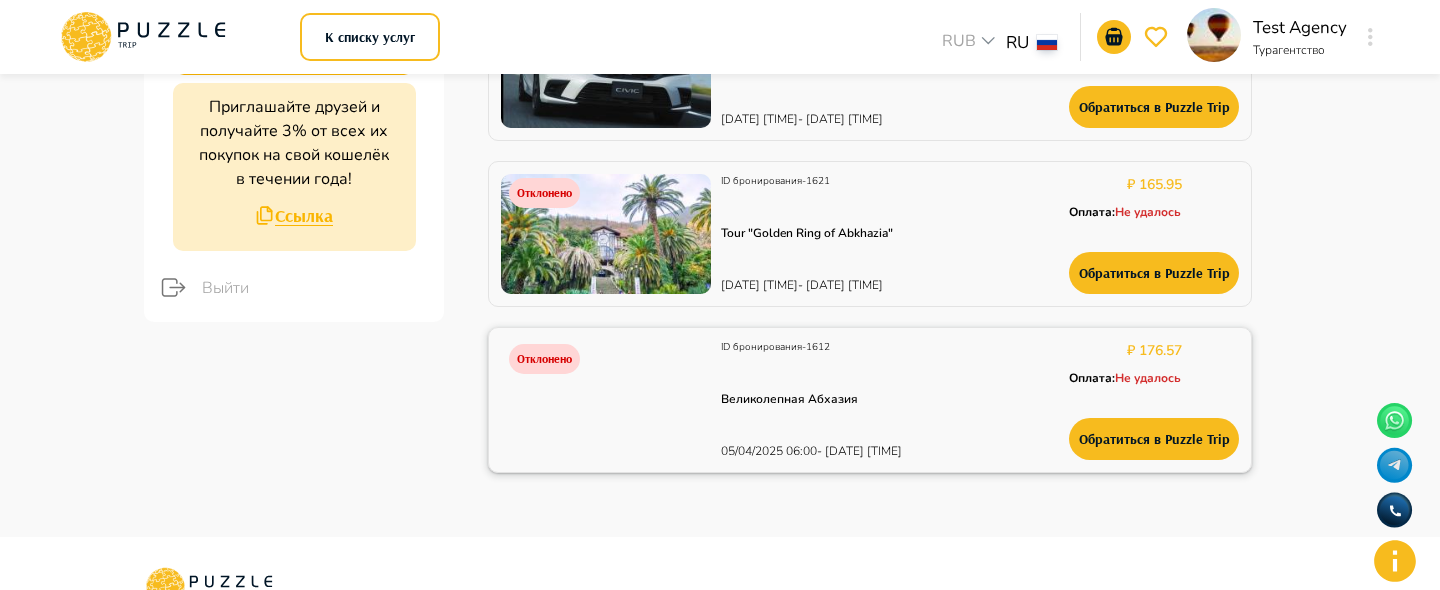 scroll, scrollTop: 725, scrollLeft: 0, axis: vertical 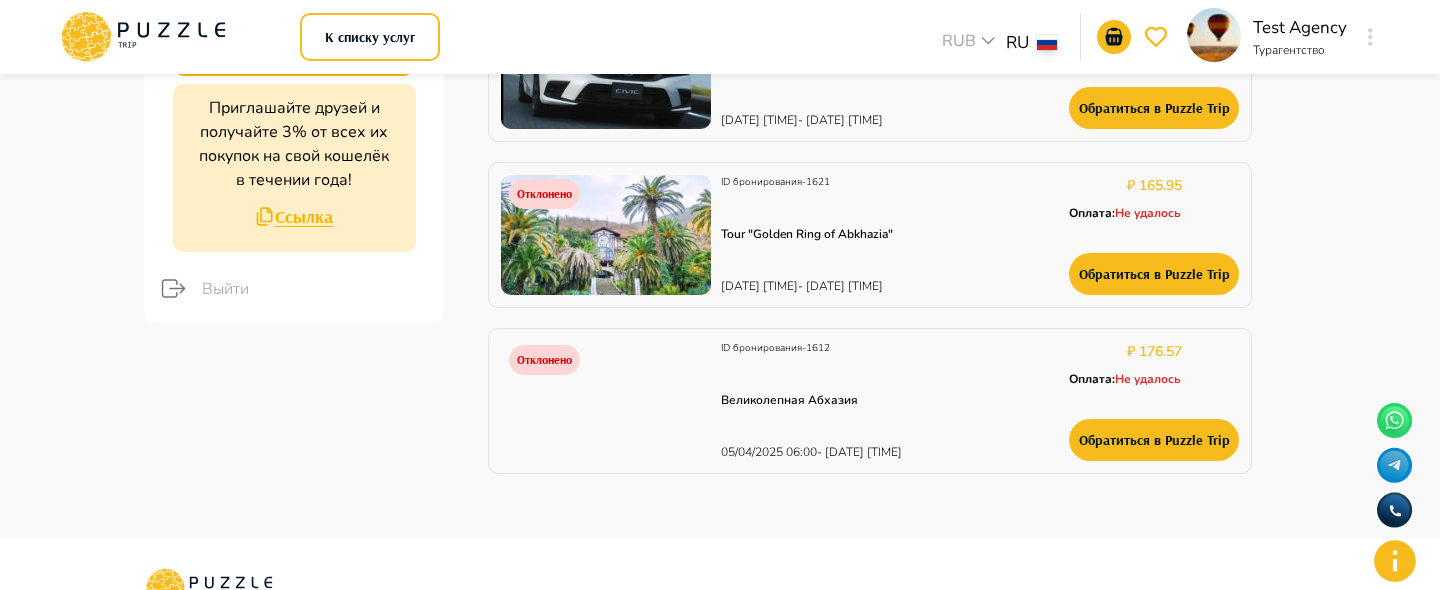 click on "К списку услуг RUB *** RU   ** Test Agency  Турагентство Панель управления Управление профилем Управление менеджерами турагентства Отчеты Управление бронированиями Избранное Чат Рекомендуемые сервисы Запросы на трансфер Мой кошелёк $ 0.59 Выплата   $0.4 Приглашайте друзей и получайте 3% от всех их покупок на свой кошелёк в течении года! Ссылка Выйти Главная страница Бронирования Бронирования Список ****** Активные Прошедшие Отмененные Все Аренда наземного транспорта Аренда водного транспорта Экскурсии, развлечения Автомобили с водителем Детские развлечения ​    -  1672" at bounding box center [720, 105] 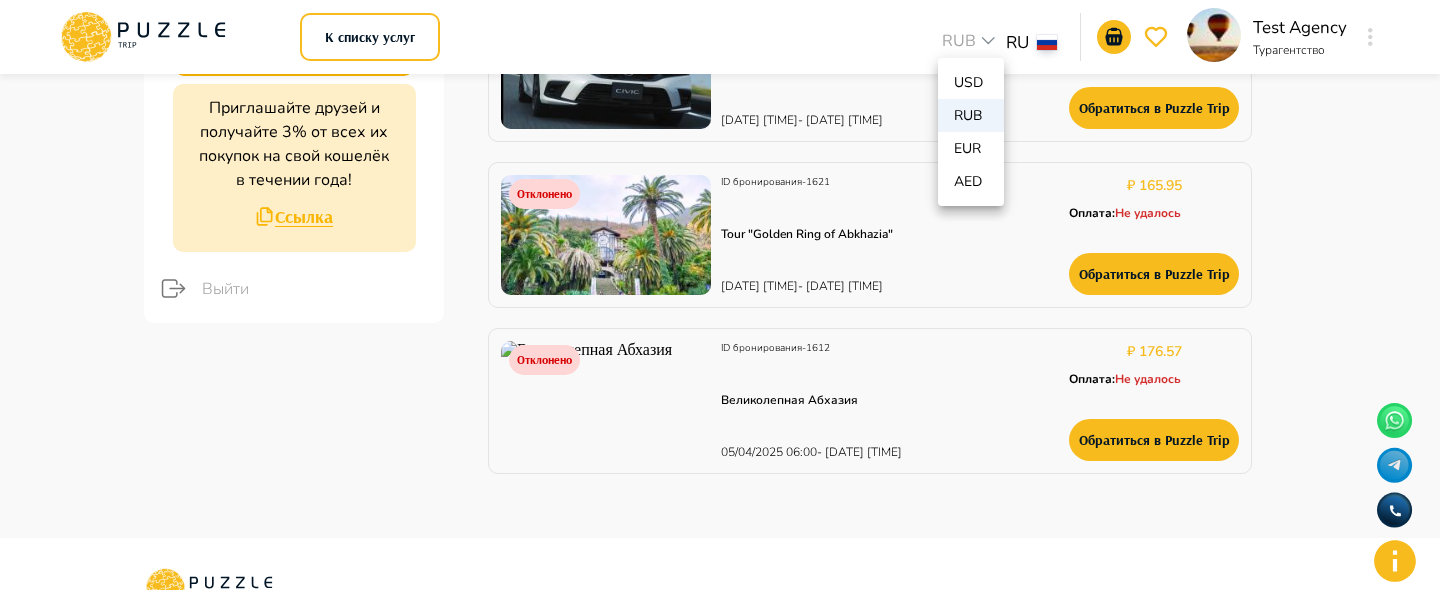 click at bounding box center (720, 295) 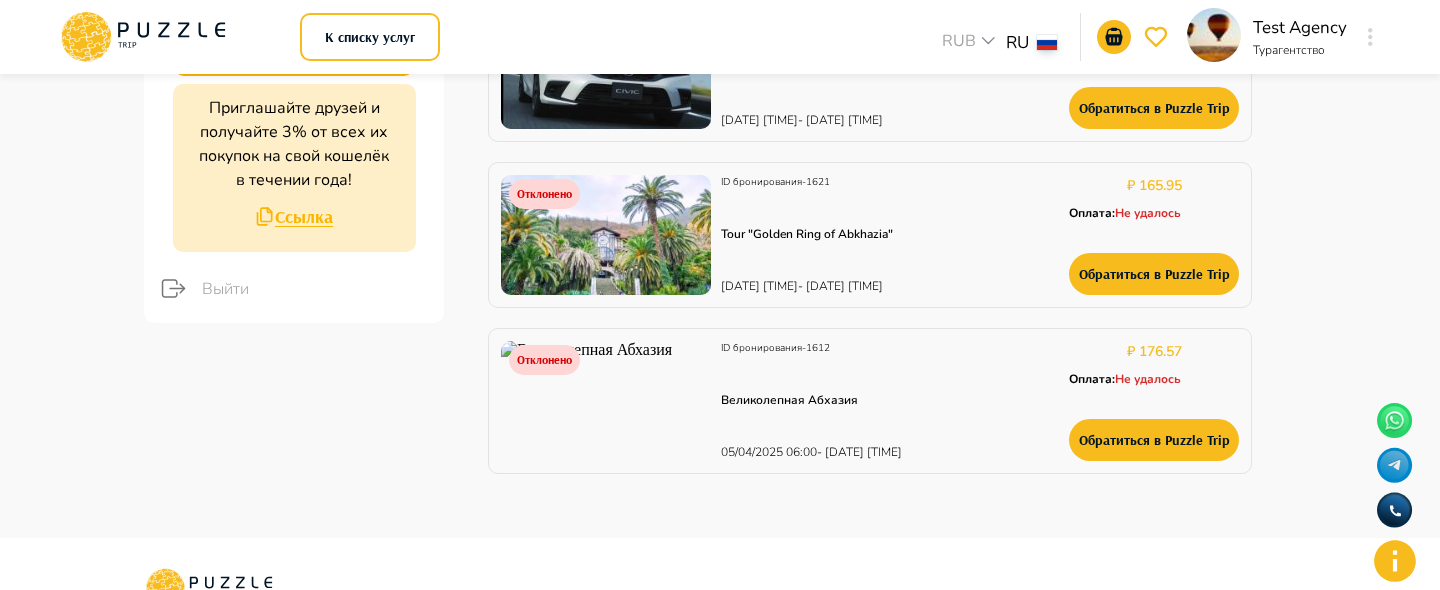 click on "К списку услуг RUB *** RU   ** Test Agency  Турагентство Панель управления Управление профилем Управление менеджерами турагентства Отчеты Управление бронированиями Избранное Чат Рекомендуемые сервисы Запросы на трансфер Мой кошелёк $ 0.59 Выплата   $0.4 Приглашайте друзей и получайте 3% от всех их покупок на свой кошелёк в течении года! Ссылка Выйти Главная страница Бронирования Бронирования Список ****** Активные Прошедшие Отмененные Все Аренда наземного транспорта Аренда водного транспорта Экскурсии, развлечения Автомобили с водителем Детские развлечения ​    -  1672" at bounding box center [720, 105] 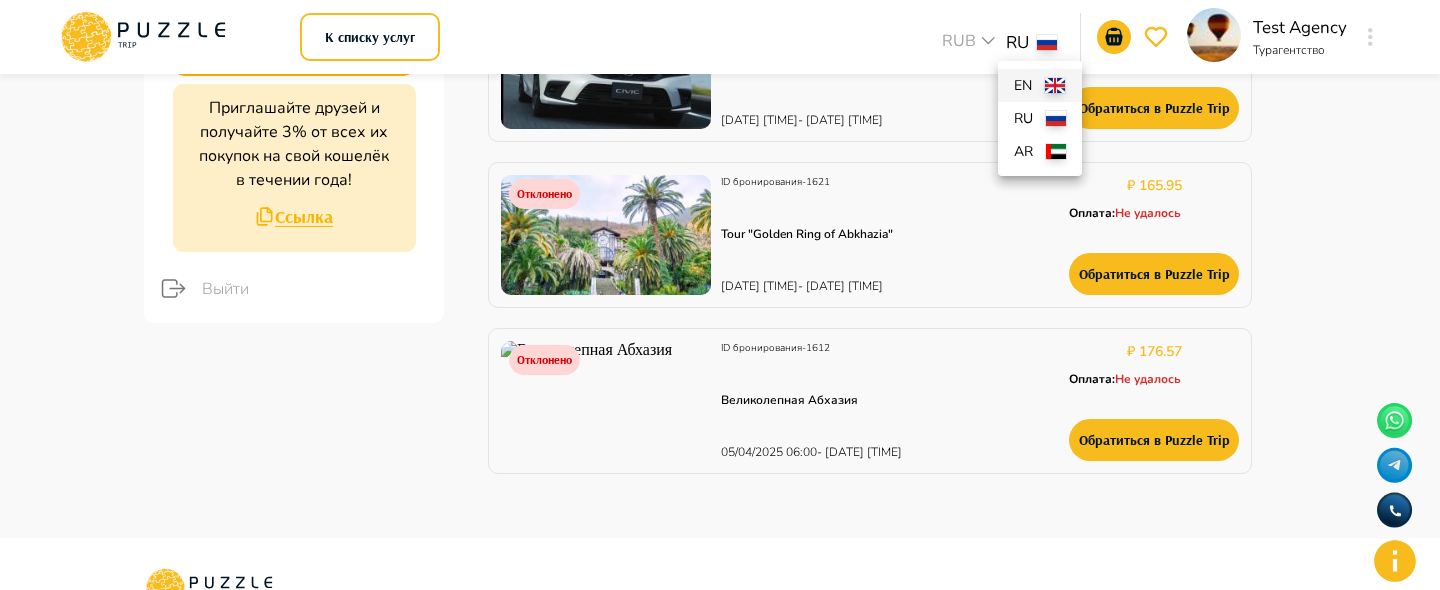 click on "en" at bounding box center [1025, 85] 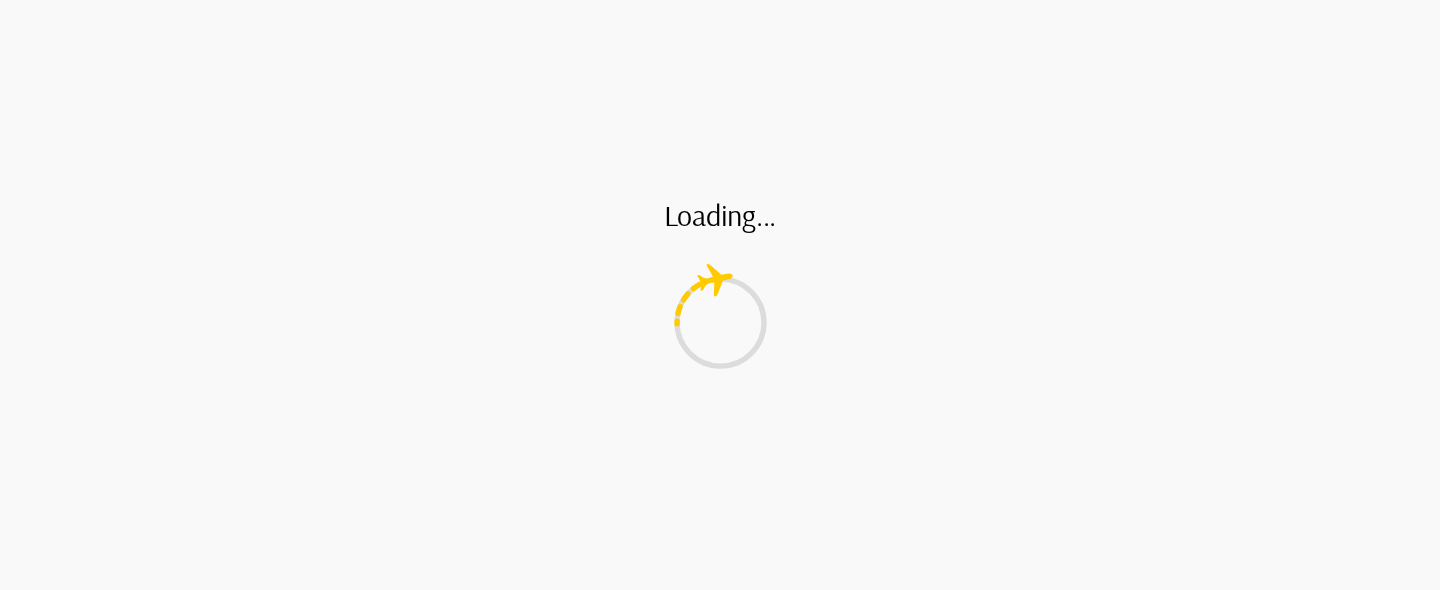 scroll, scrollTop: 0, scrollLeft: 0, axis: both 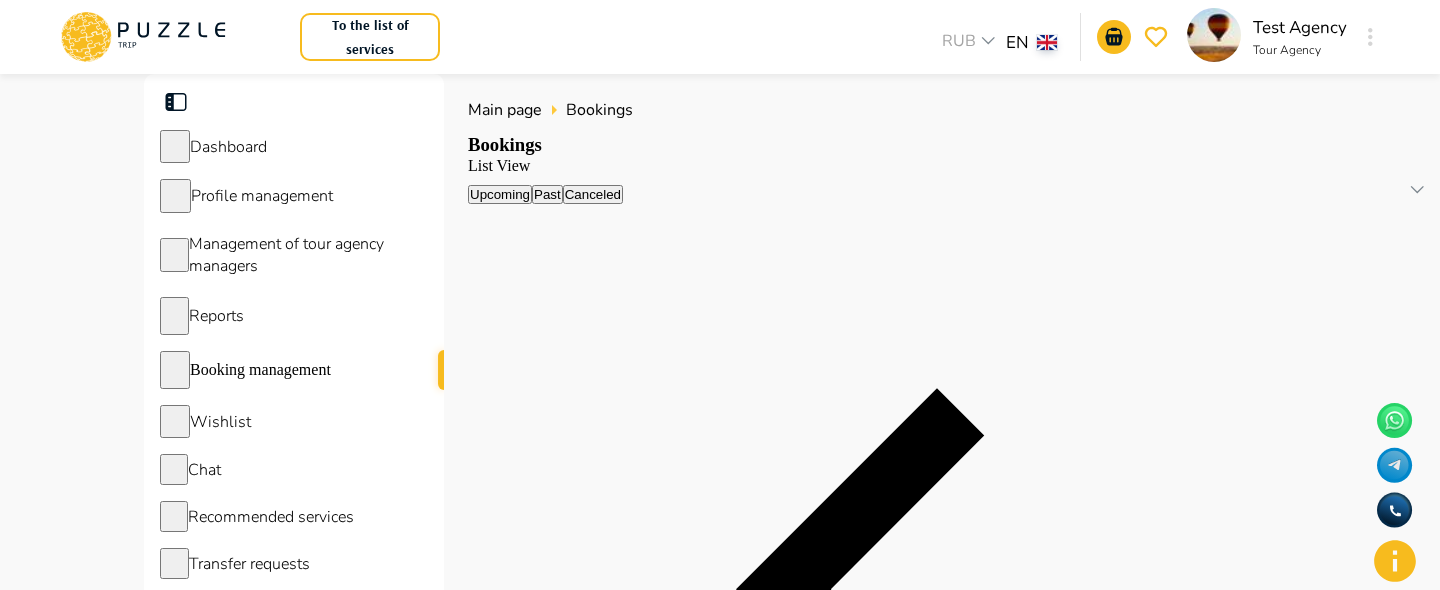 click on "Canceled" at bounding box center (593, 194) 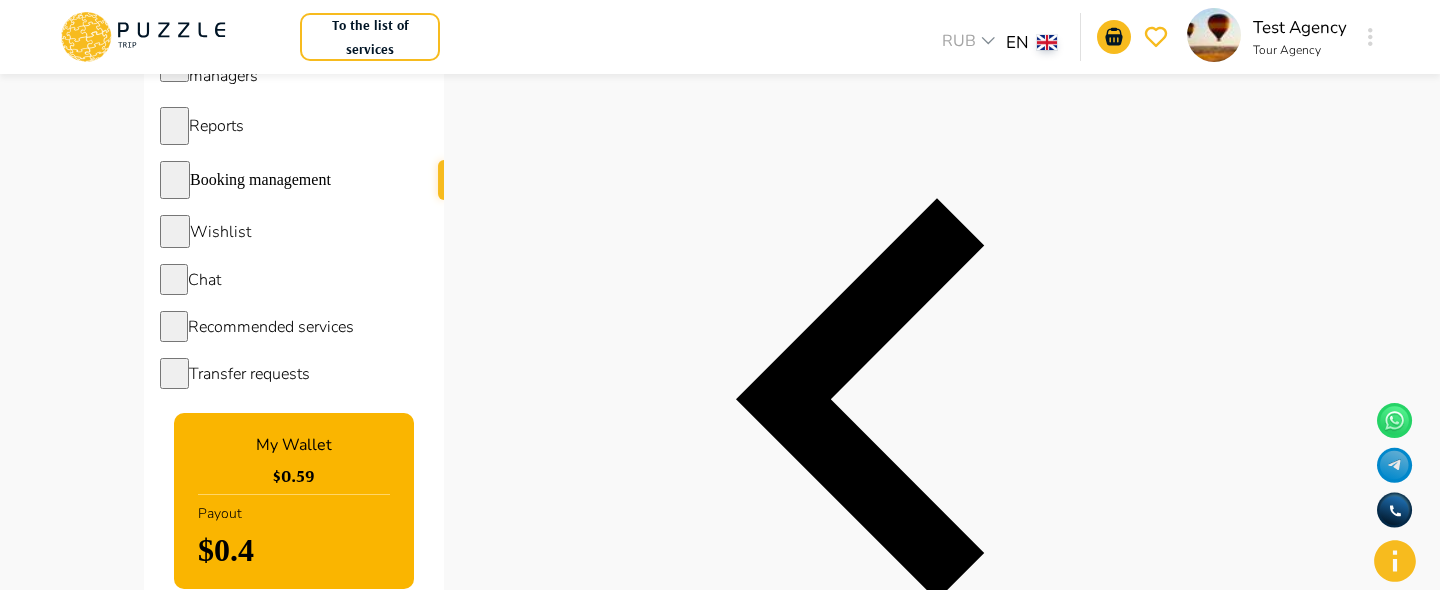 scroll, scrollTop: 440, scrollLeft: 0, axis: vertical 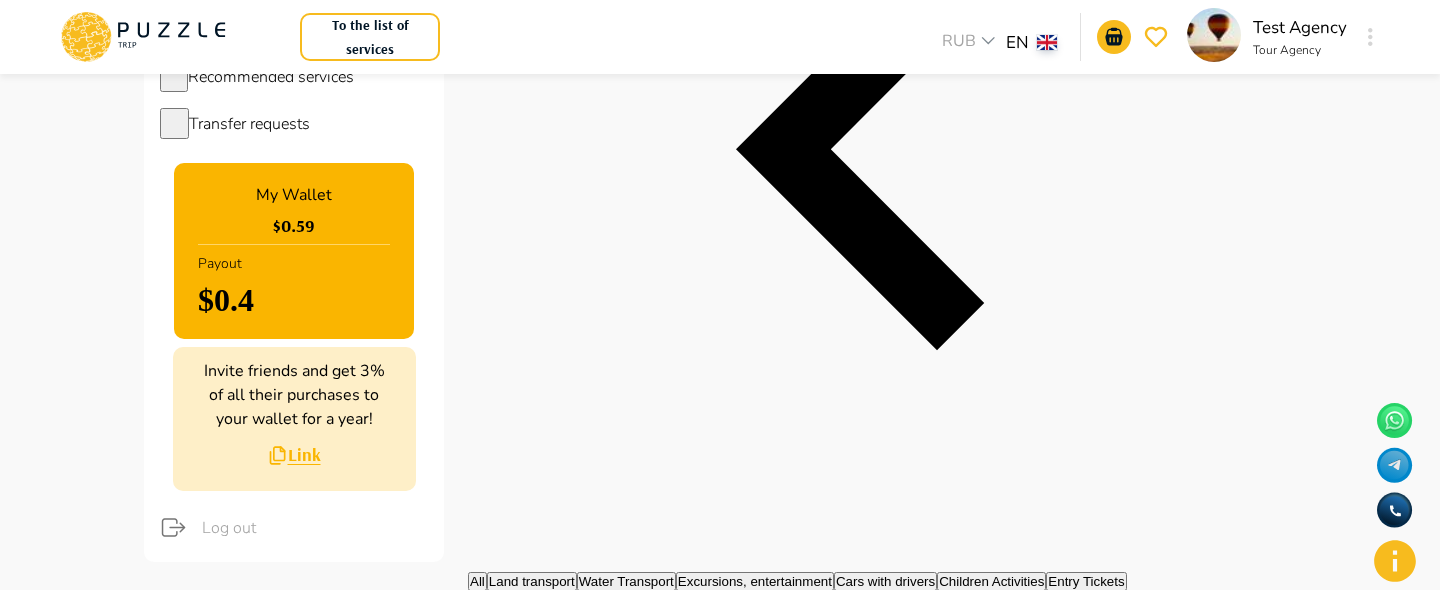 click on "To the list of services RUB *** EN   ** Test Agency  Tour Agency Dashboard Profile management Management of tour agency managers Reports Booking management Wishlist Chat Recommended services Transfer requests My Wallet $ 0.59 Payout   $0.4 Invite friends and get 3% of all their purchases to your wallet for a year! Link Log out Main page Bookings Bookings List View ********* Upcoming Past Canceled All Land transport  Water Transport Excursions, entertainment Cars with drivers Children Activities Entry Tickets ​   Rejected Booking ID  -  1672 Великолепная Абхазия 27/06/2025 06:00  - 27/06/2025 20:00 ₽   103.21 Payment : Failed Contact Puzzle Trip   Rejected Booking ID  -  1623 Honda Civic 25/03/2025 14:00  - 26/03/2025 14:00 ₽   50.87 Payment : Failed Contact Puzzle Trip   Rejected Booking ID  -  1622 Honda Civic 21/03/2025 14:00  - 22/03/2025 14:00 ₽   50.87 Payment : Failed Contact Puzzle Trip   Rejected Booking ID  -  1621 Tour "Golden Ring of Abkhazia" 10/05/2025 05:00 ₽   :" at bounding box center (720, 1148) 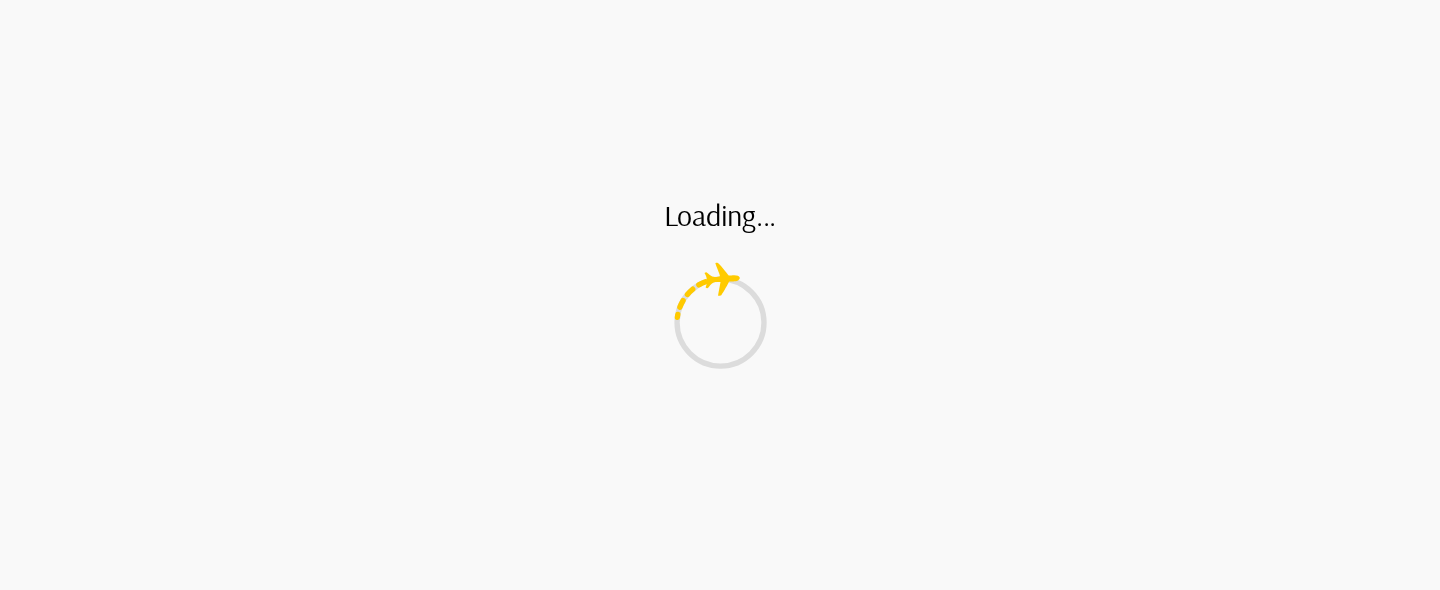 scroll, scrollTop: 0, scrollLeft: 0, axis: both 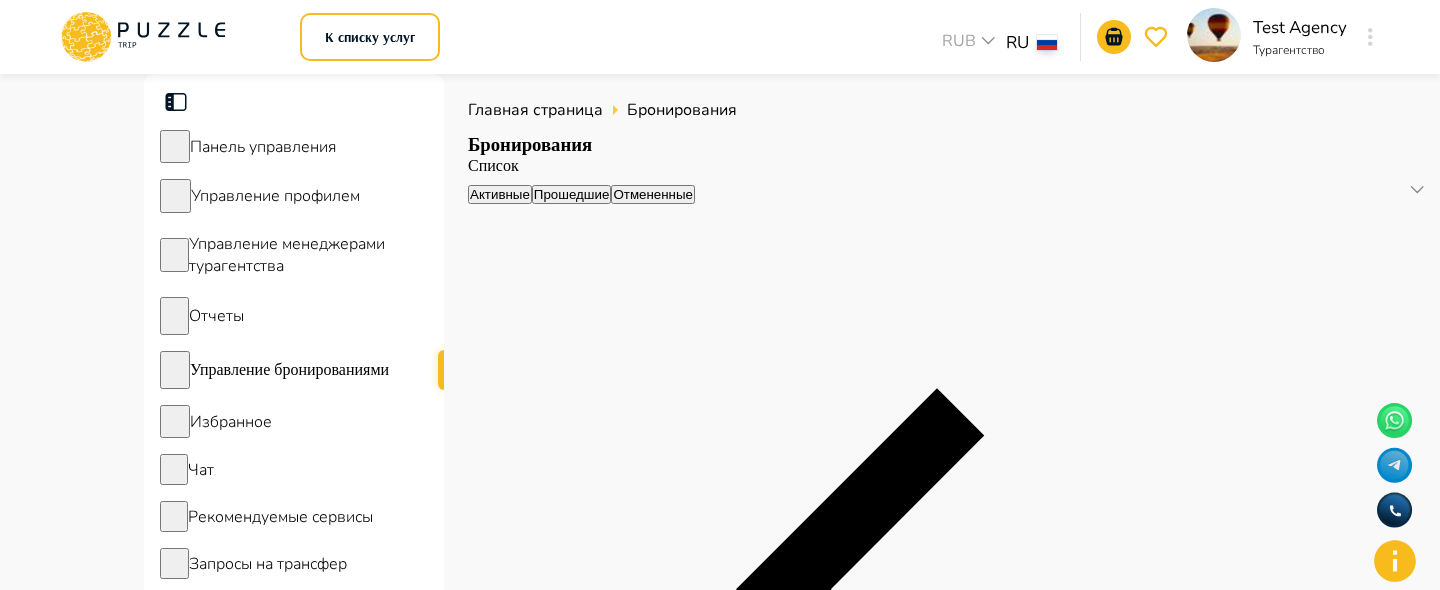 click on "Отмененные" at bounding box center (653, 194) 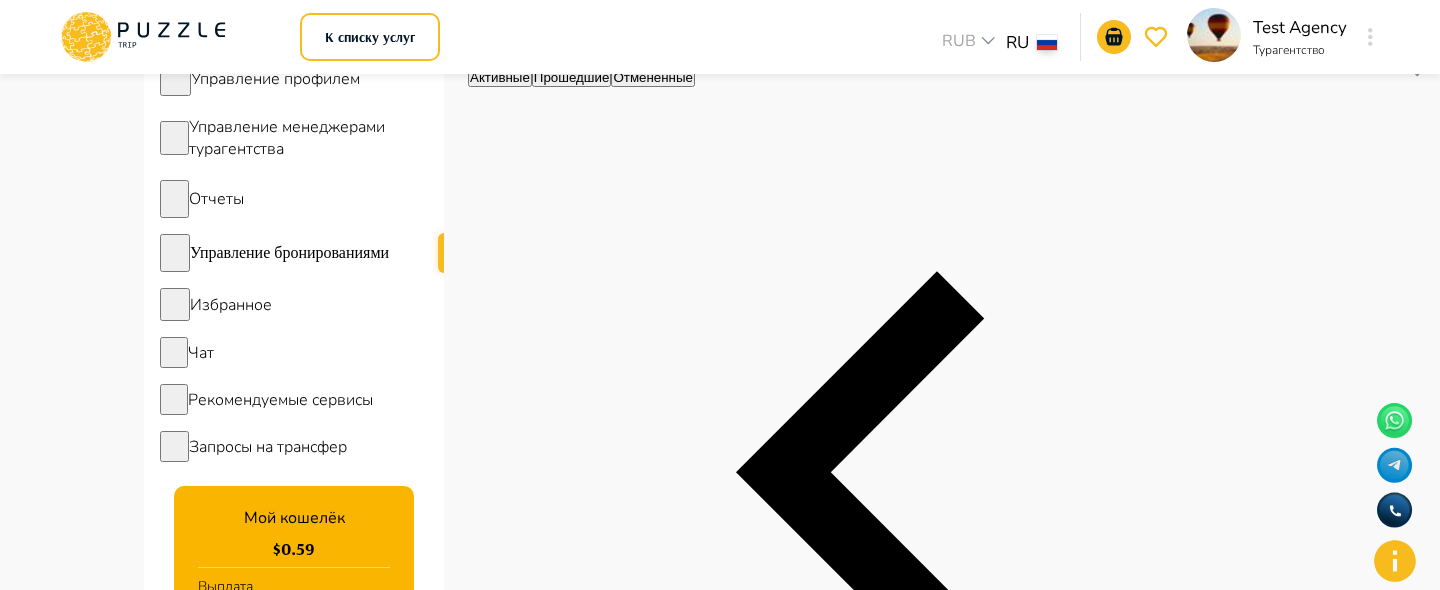scroll, scrollTop: 160, scrollLeft: 0, axis: vertical 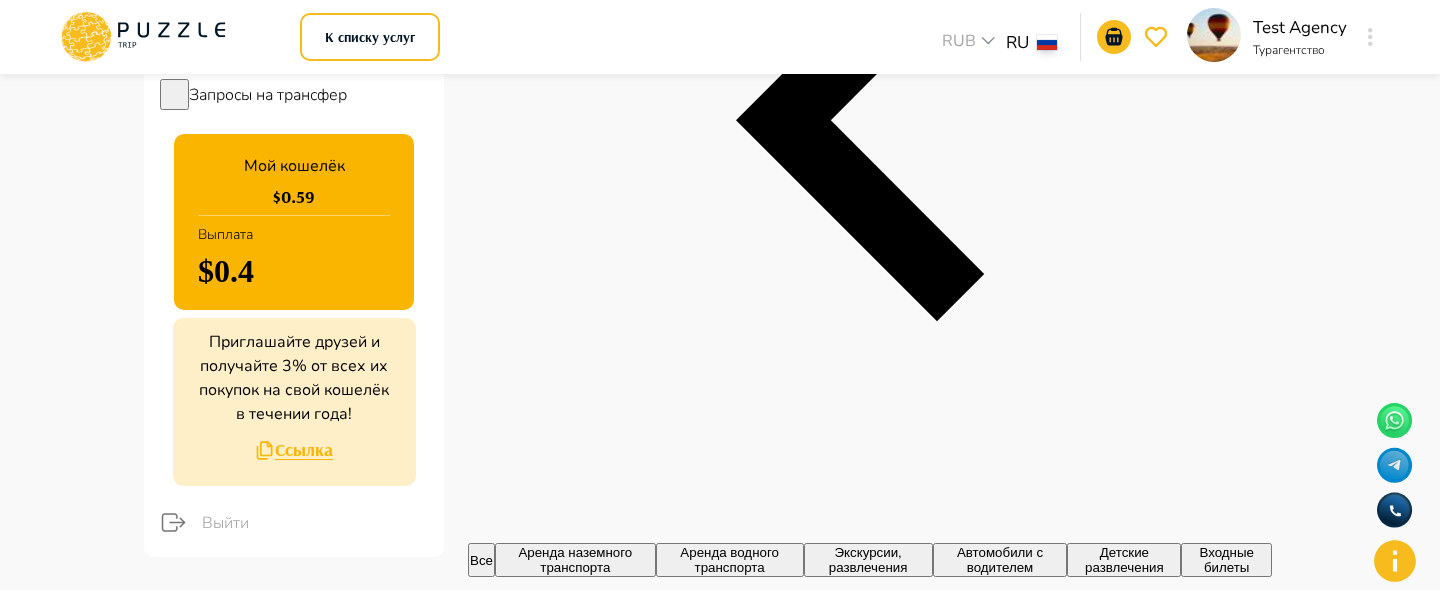 type 